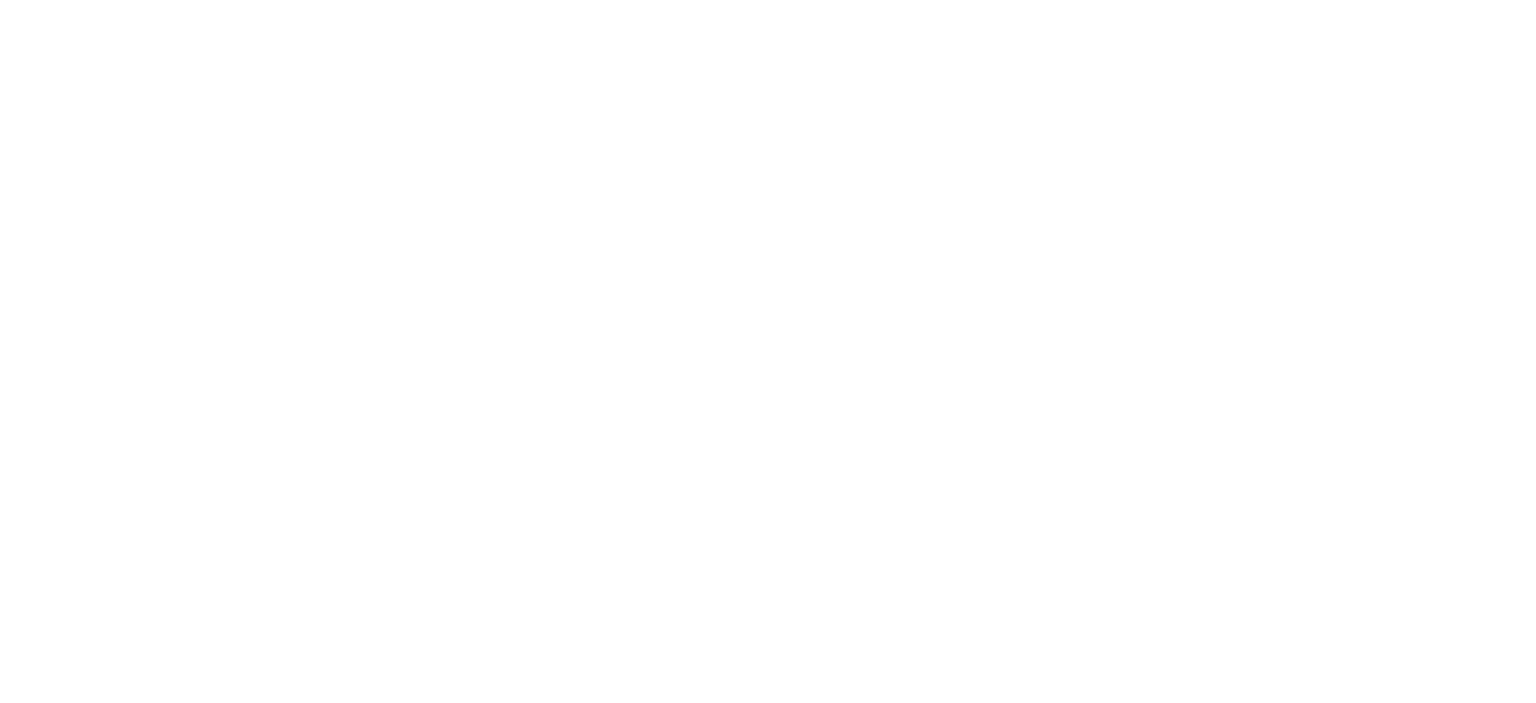 scroll, scrollTop: 0, scrollLeft: 0, axis: both 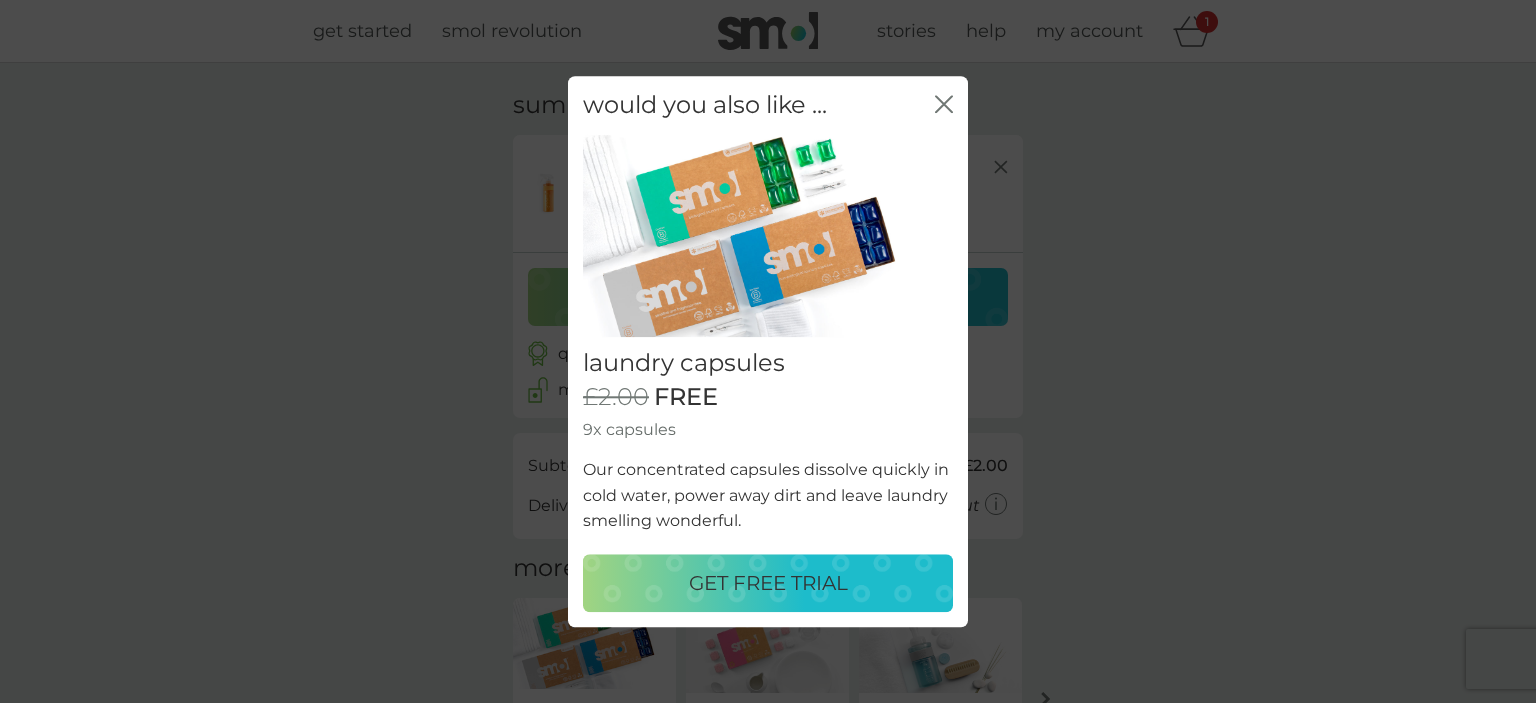 click on "GET FREE TRIAL" at bounding box center [768, 583] 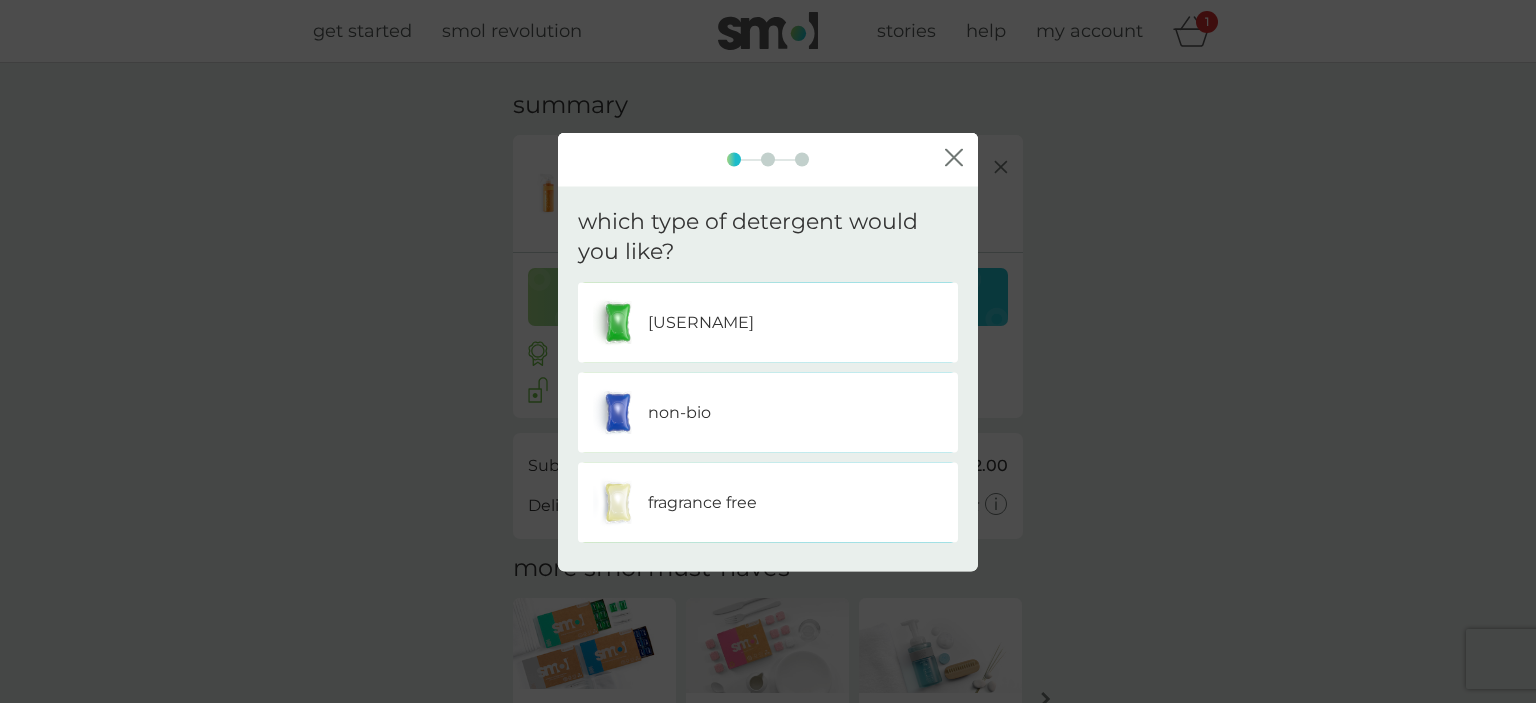 click on "[USERNAME]" at bounding box center (768, 323) 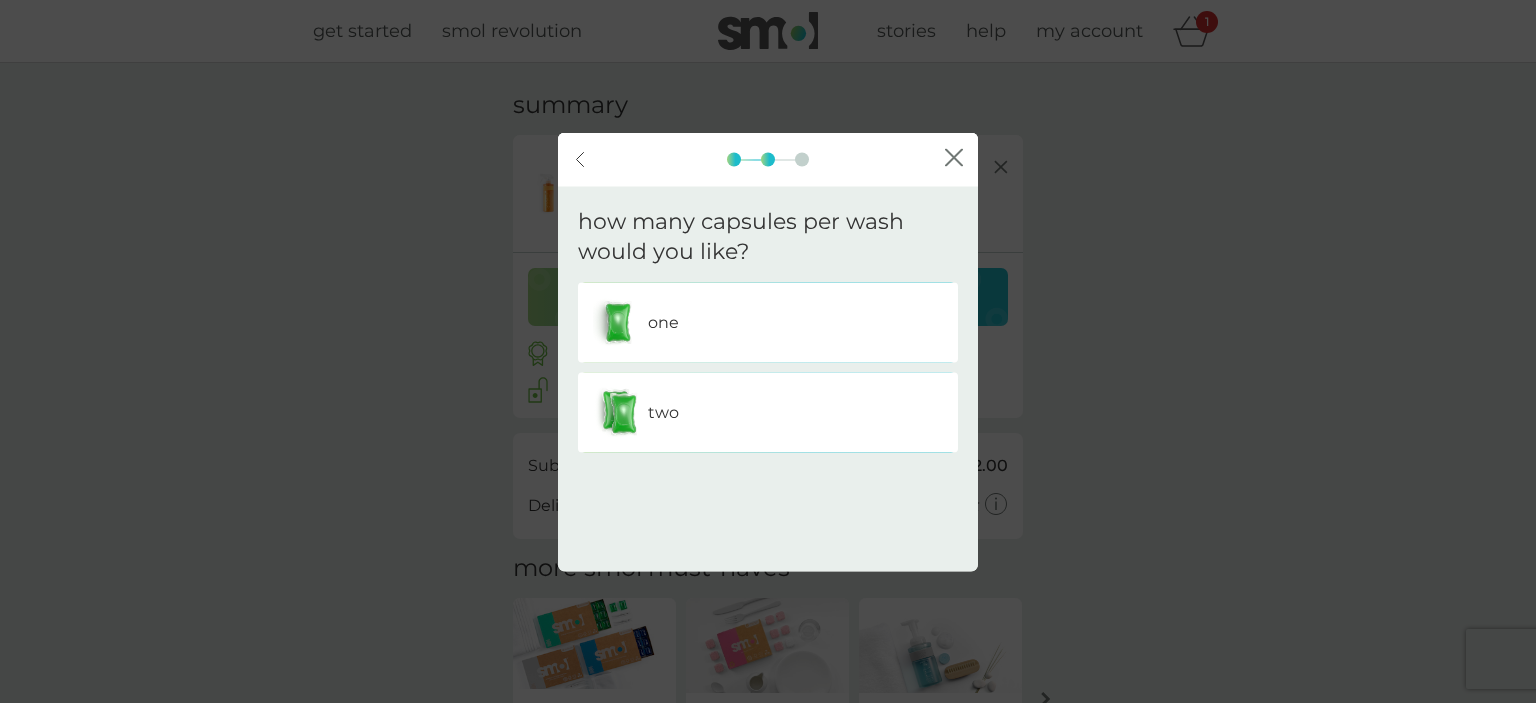 click on "one" at bounding box center [768, 323] 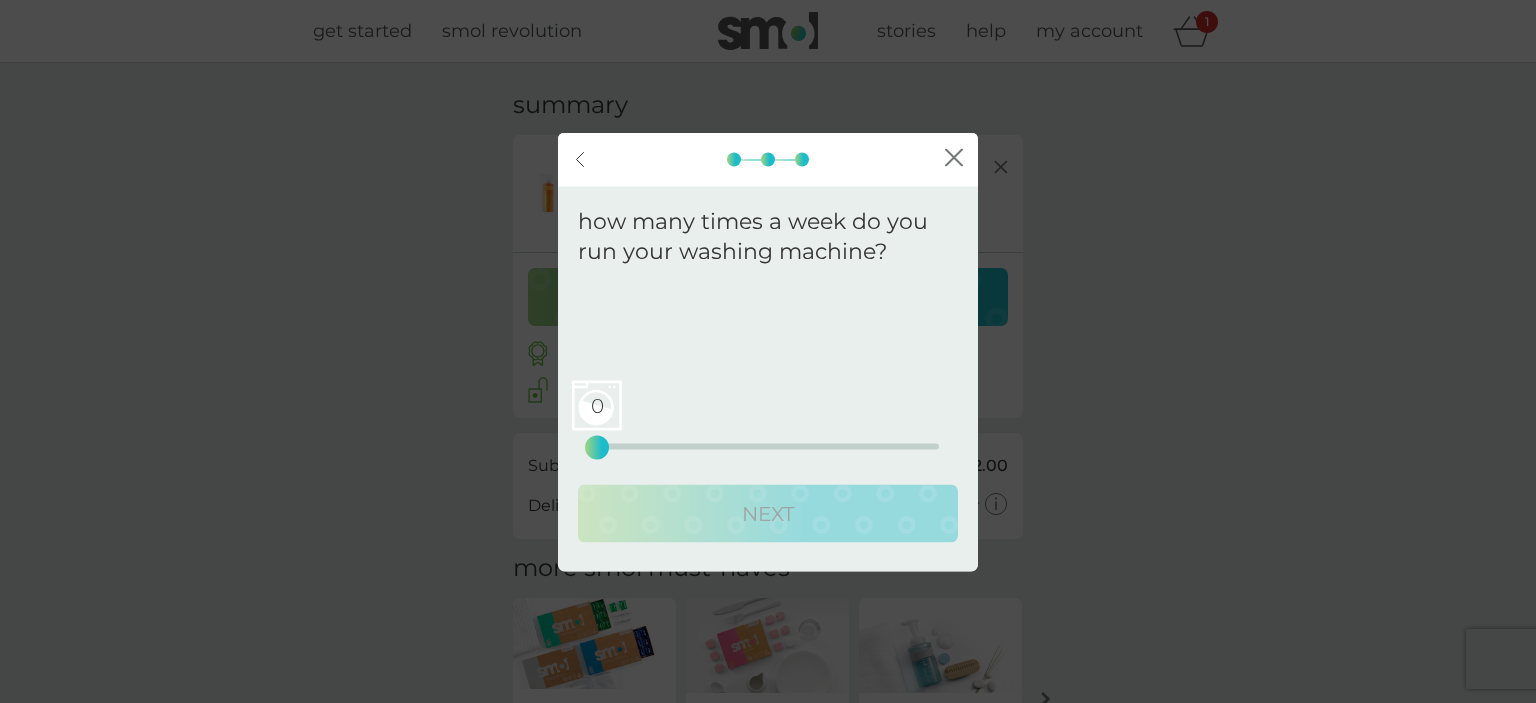 click on "0 0 12.5 25" at bounding box center (768, 419) 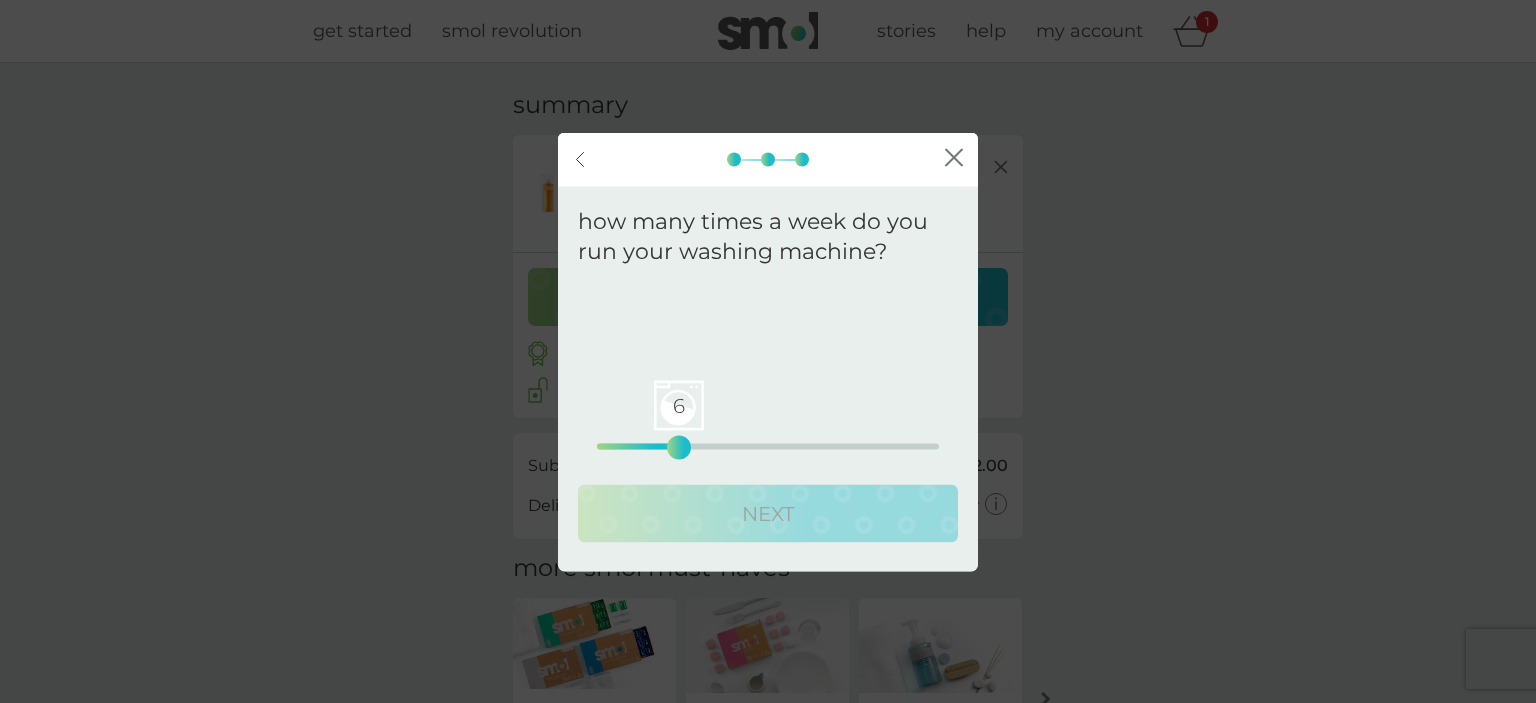 click on "6012.5 25" at bounding box center (768, 447) 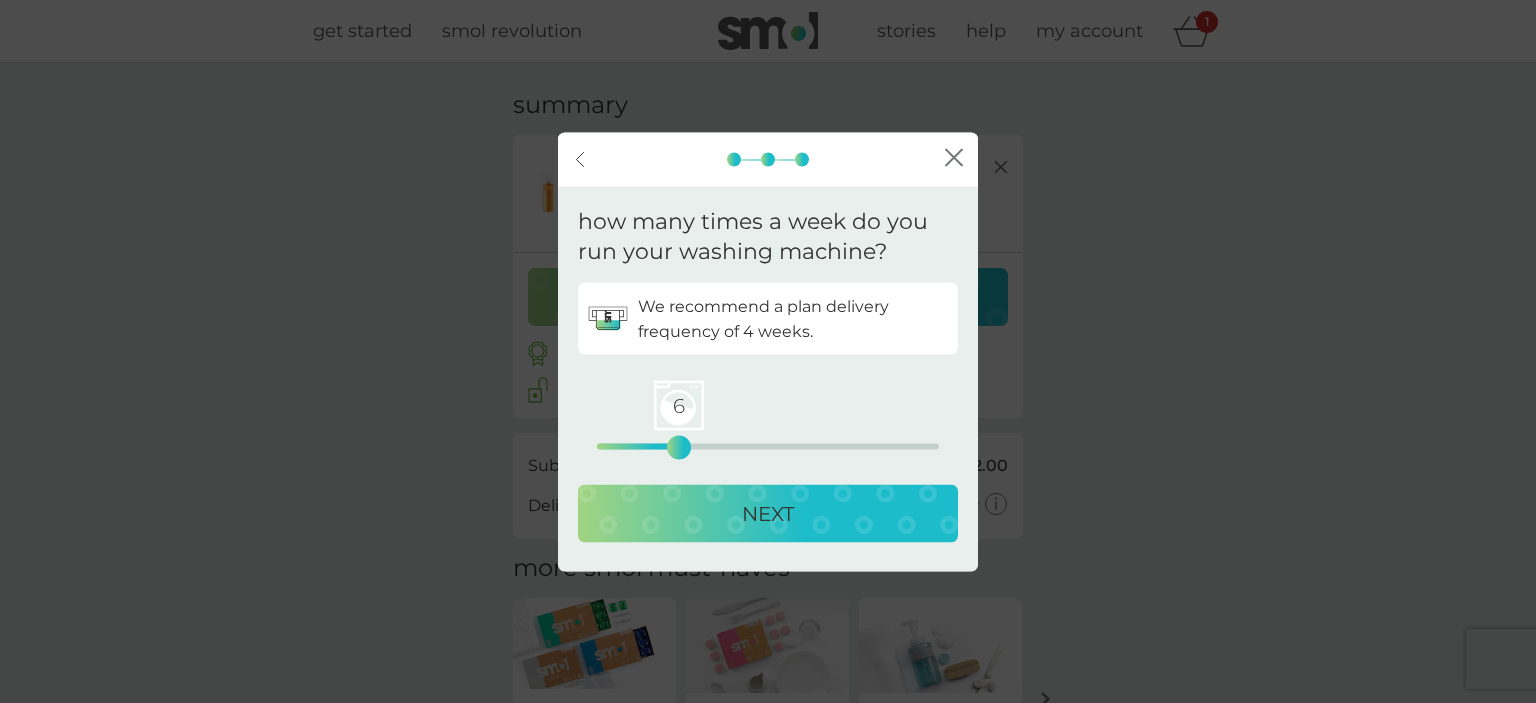 click on "NEXT" at bounding box center [768, 514] 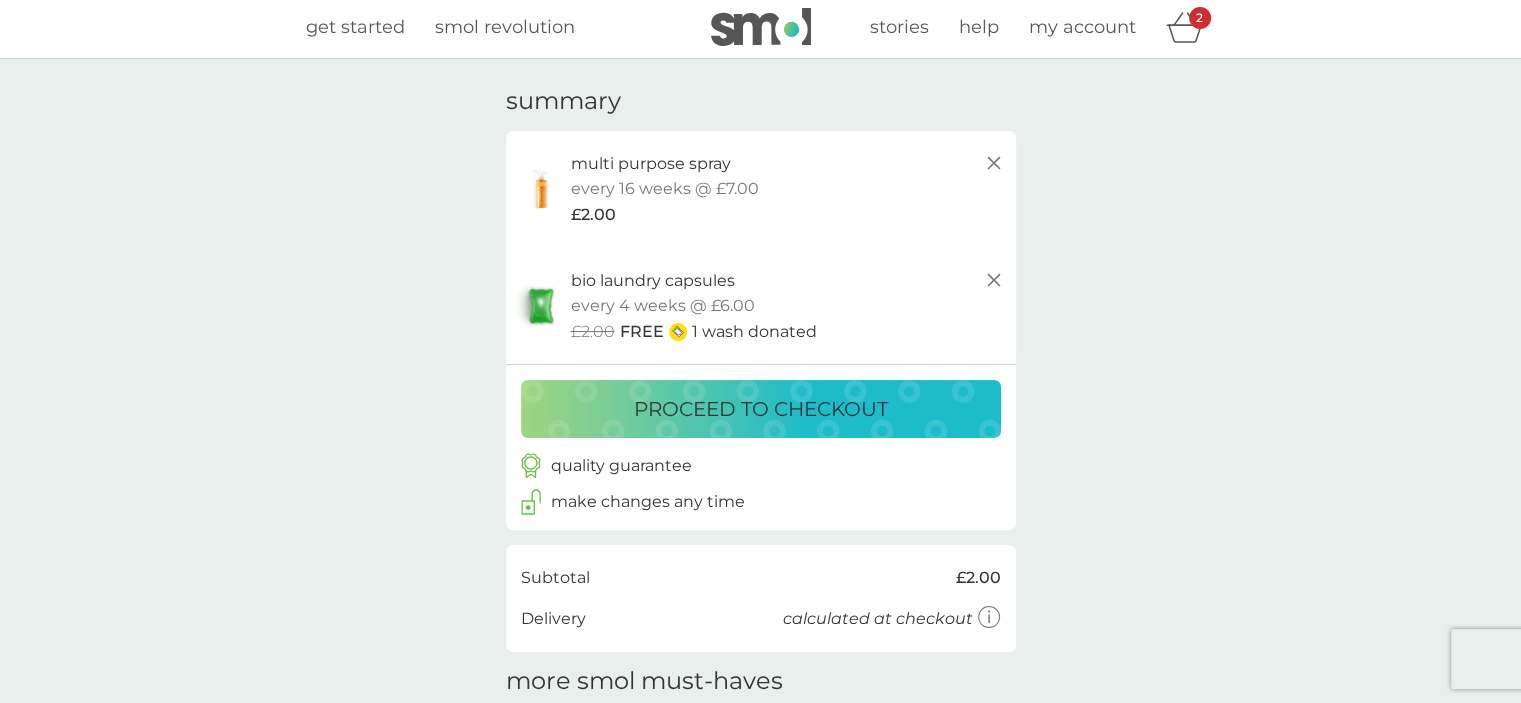 scroll, scrollTop: 0, scrollLeft: 0, axis: both 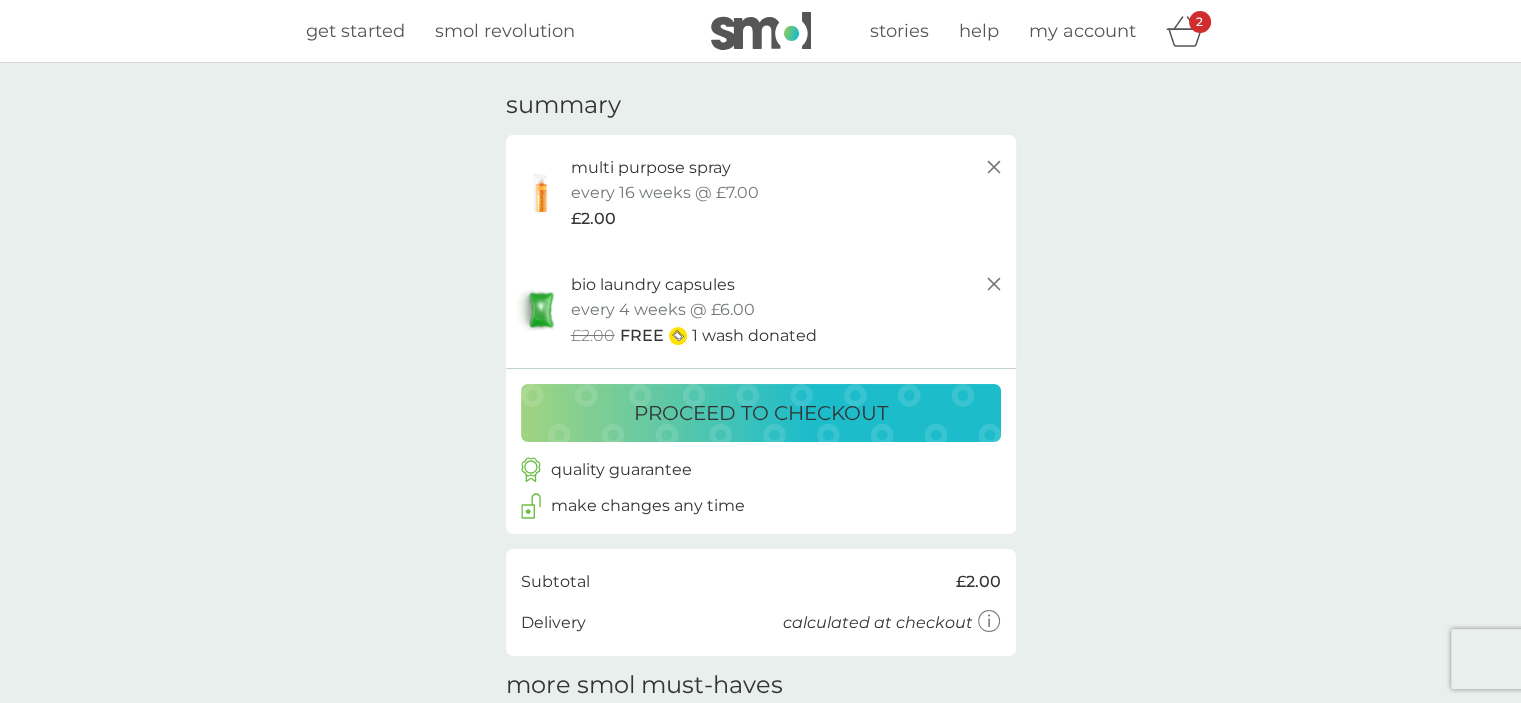 click on "proceed to checkout" at bounding box center (761, 413) 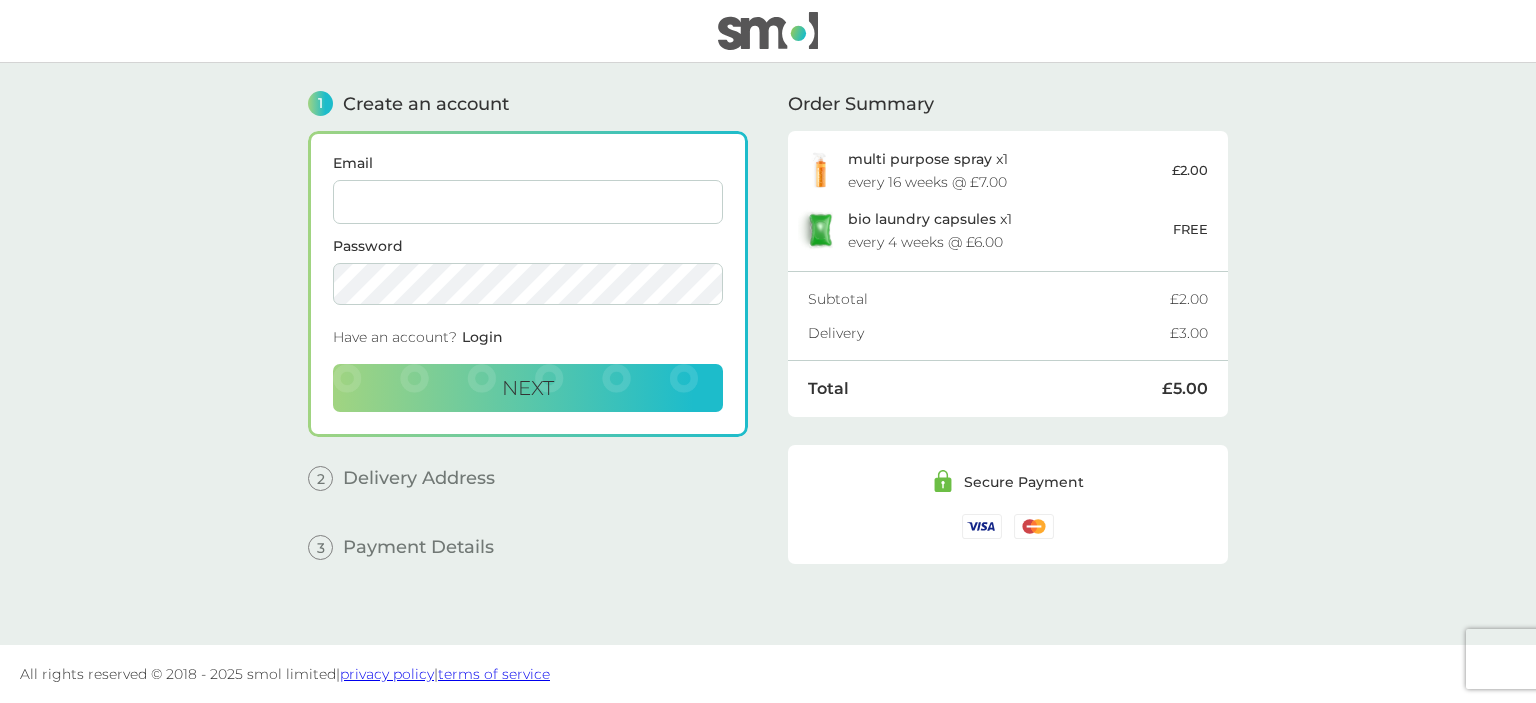 click on "Email" at bounding box center [528, 202] 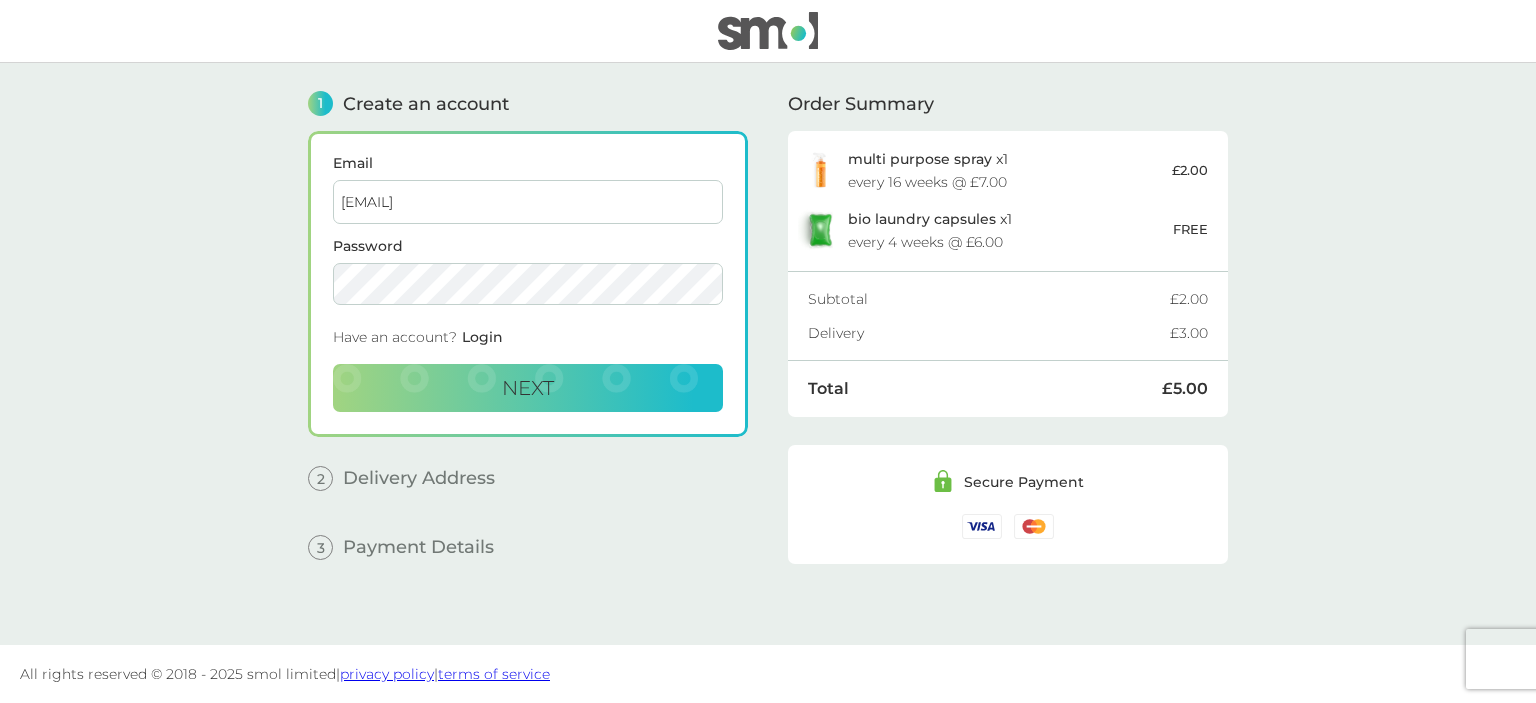 type on "[EMAIL]" 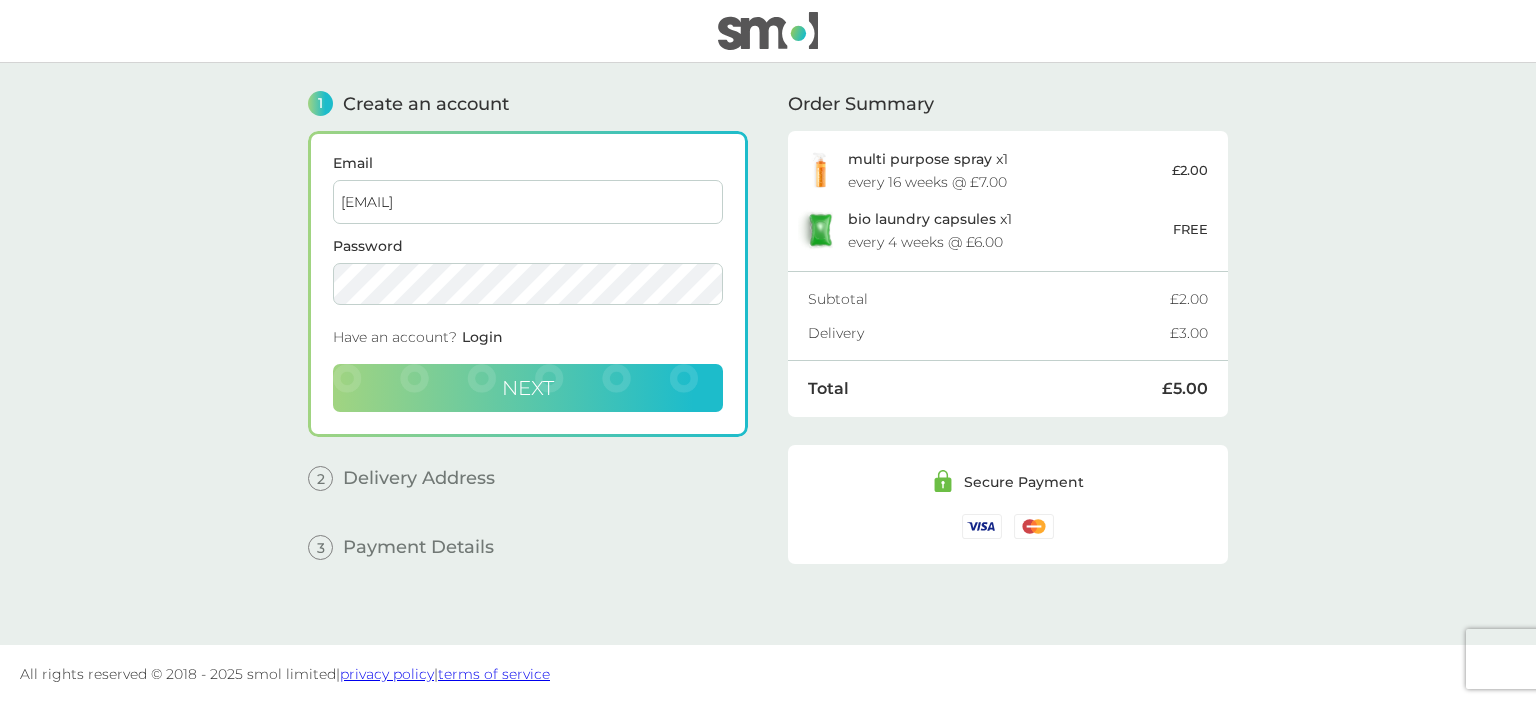 click on "Next" at bounding box center [528, 388] 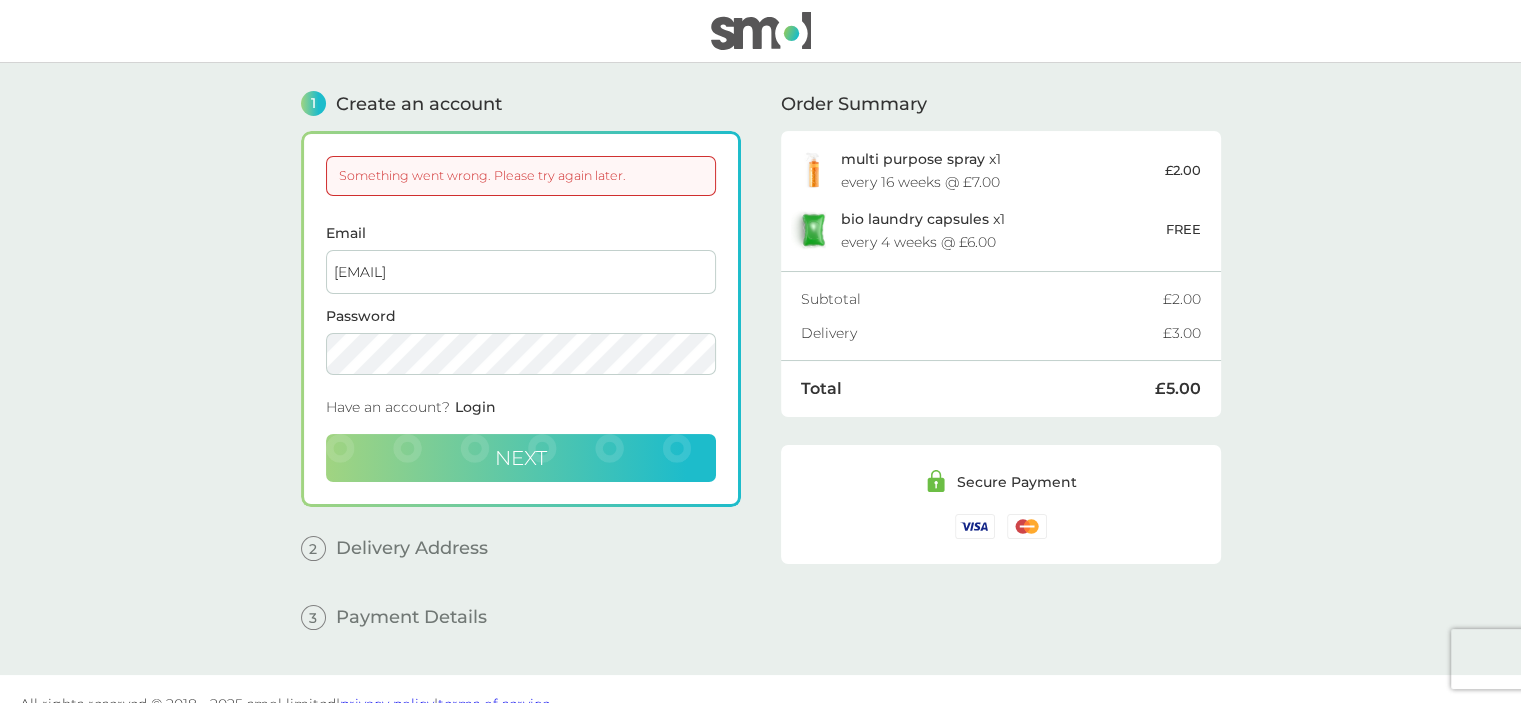 click on "Login" at bounding box center (475, 407) 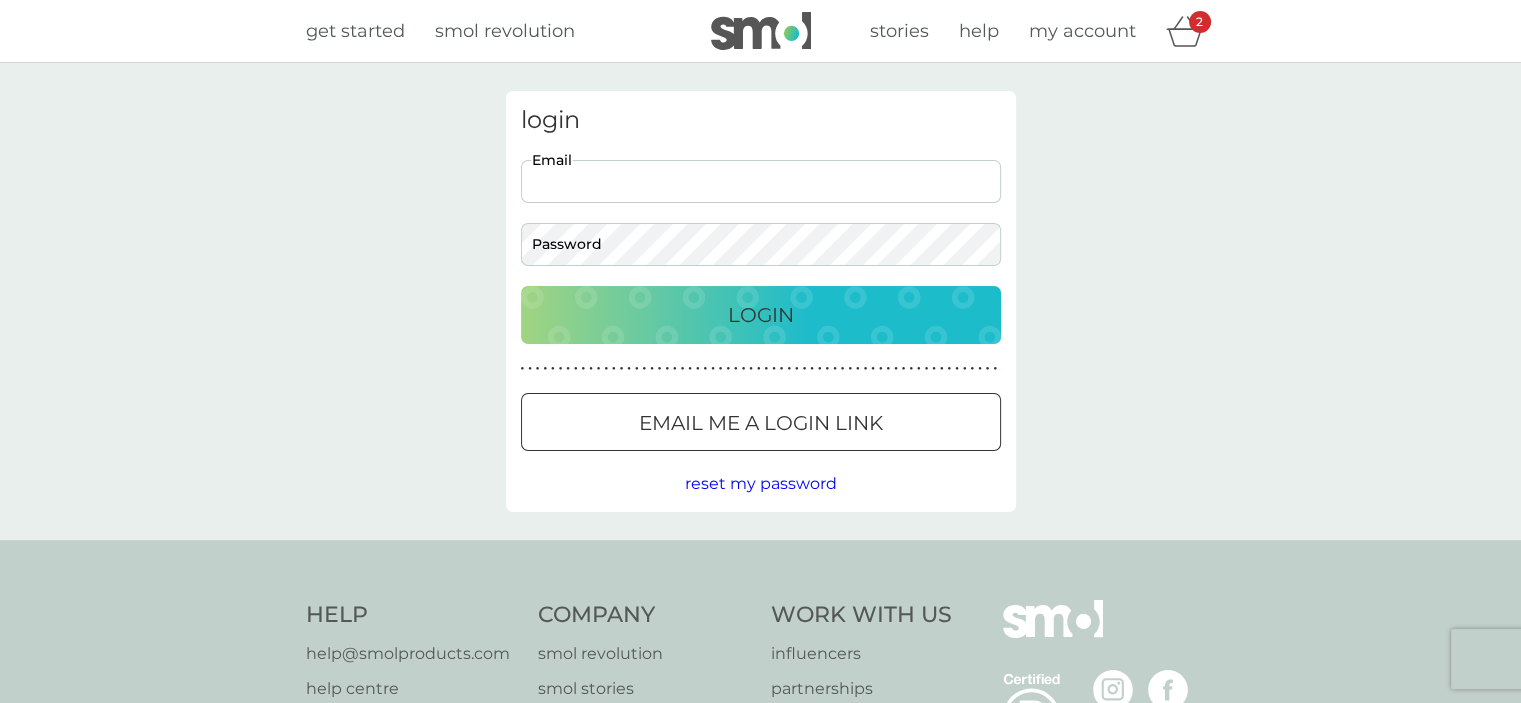 click on "Email" at bounding box center [761, 181] 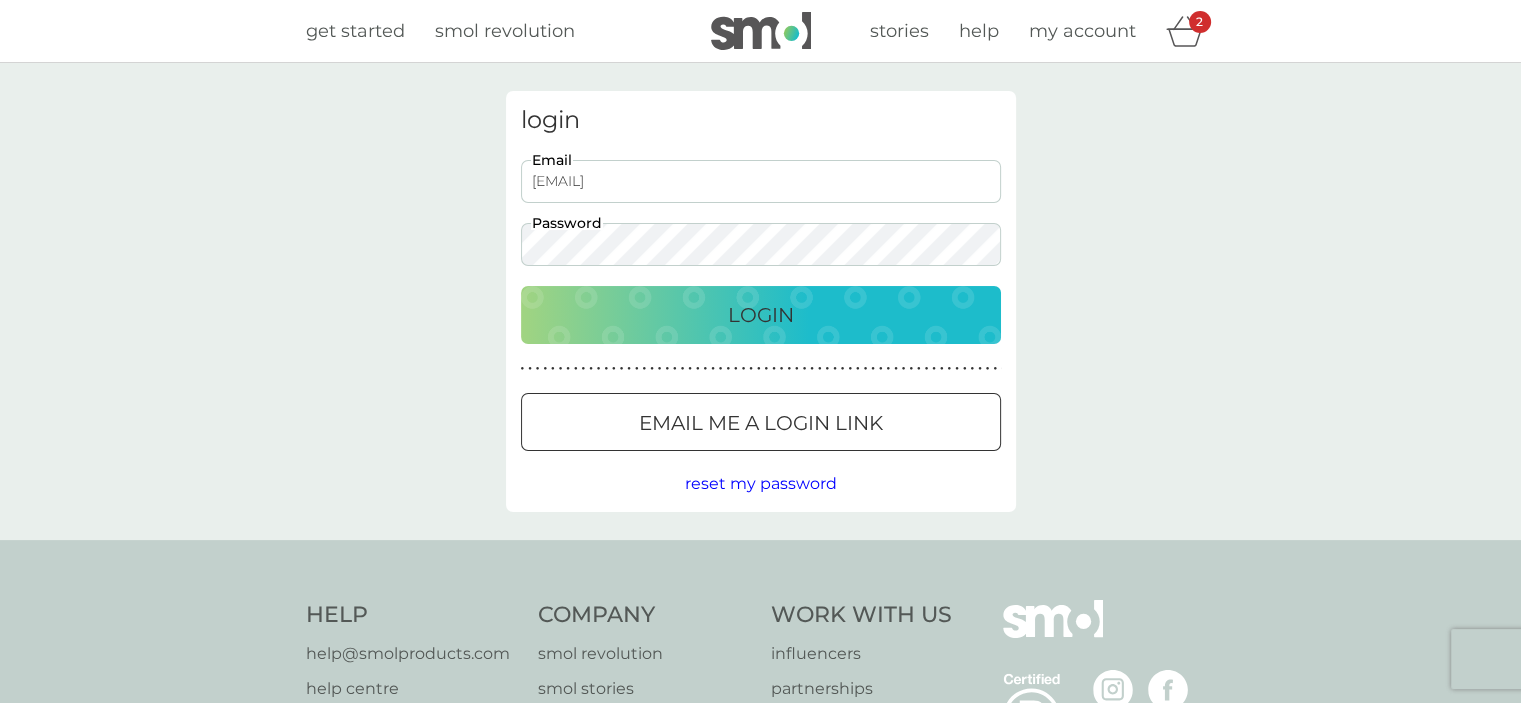 click on "Login" at bounding box center [761, 315] 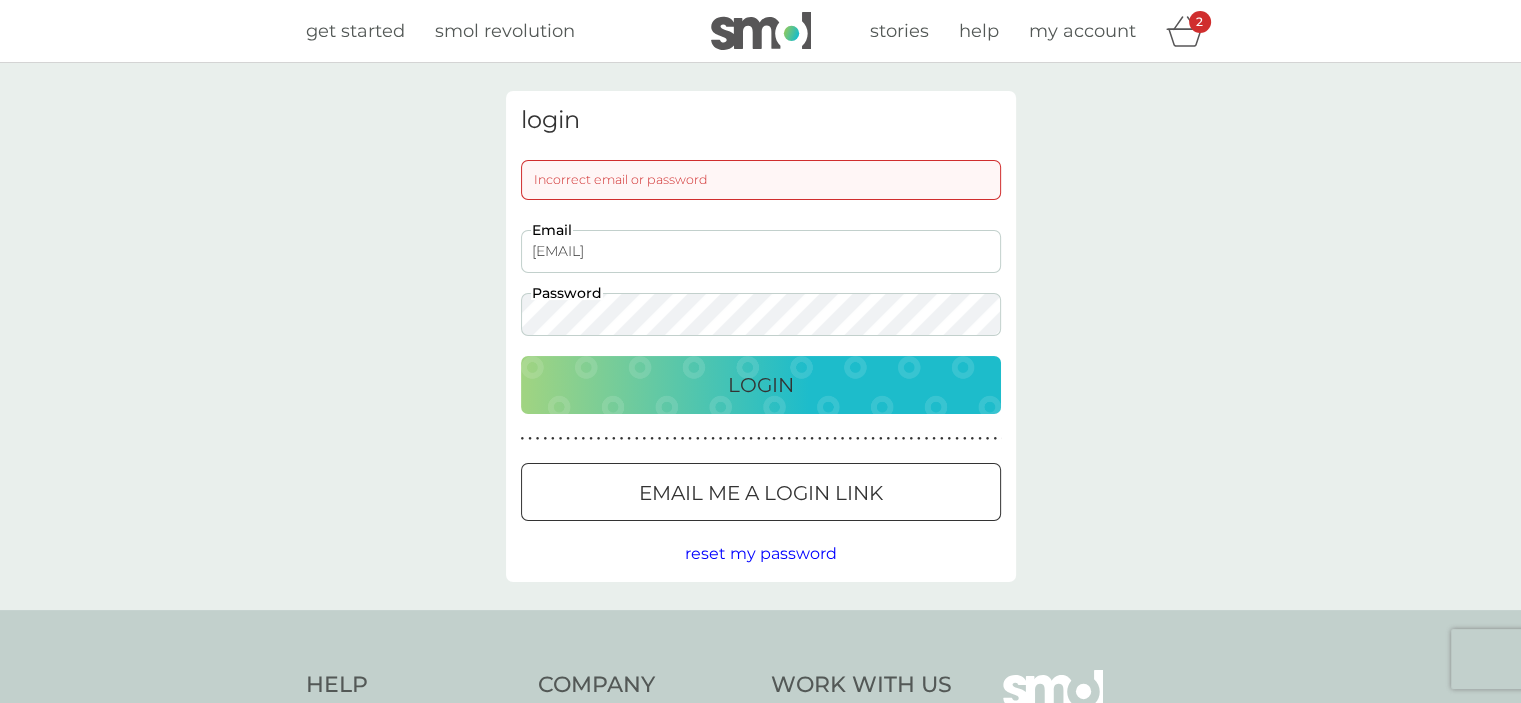 click on "Email me a login link" at bounding box center (761, 493) 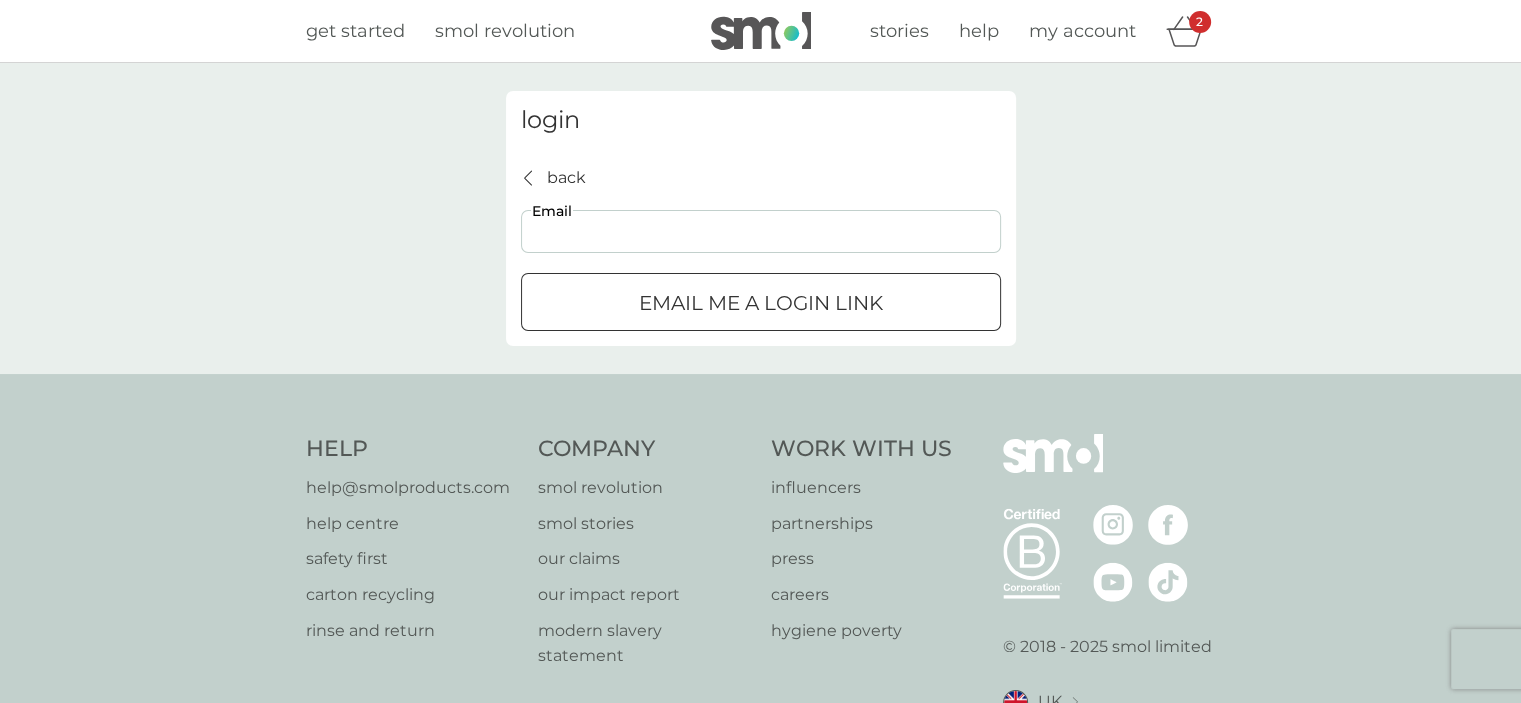 click on "Email" at bounding box center [761, 231] 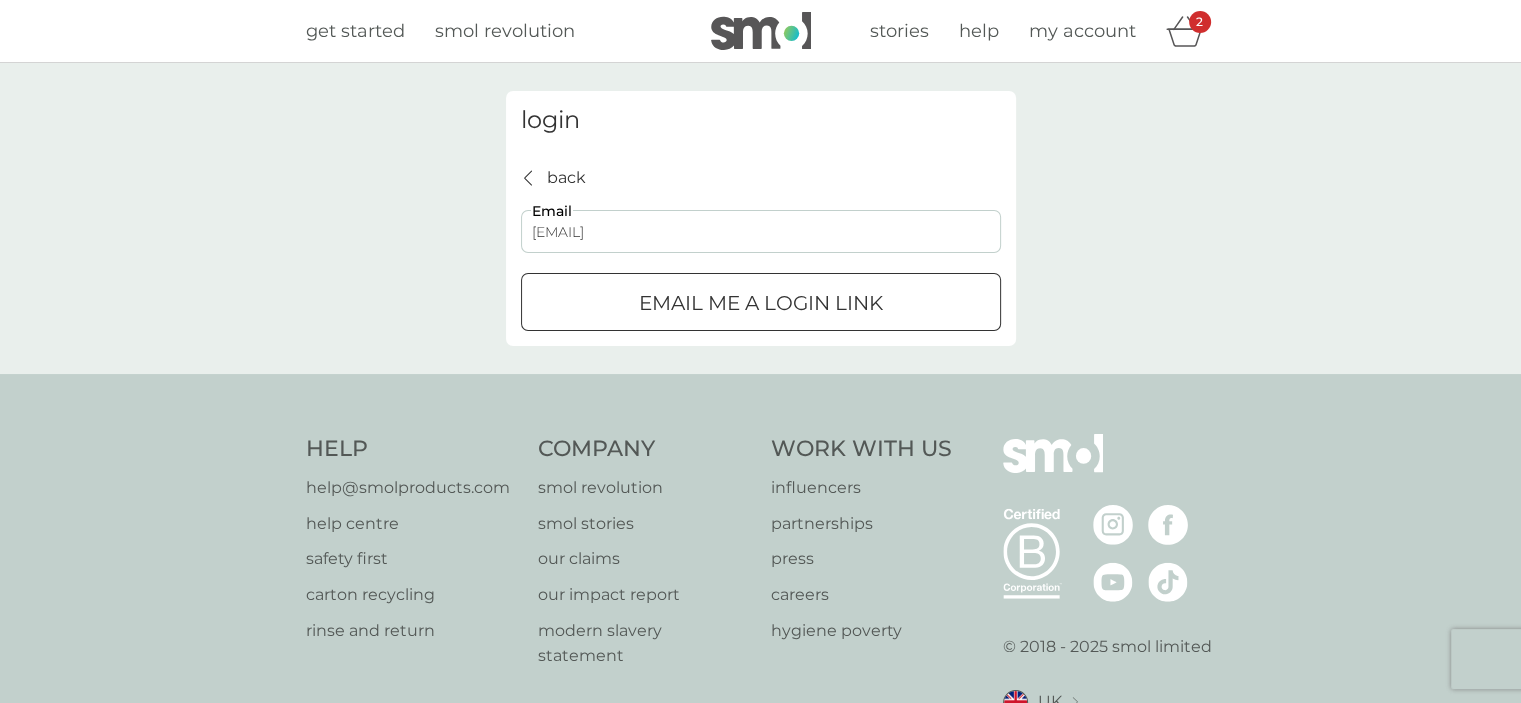 click at bounding box center (761, 303) 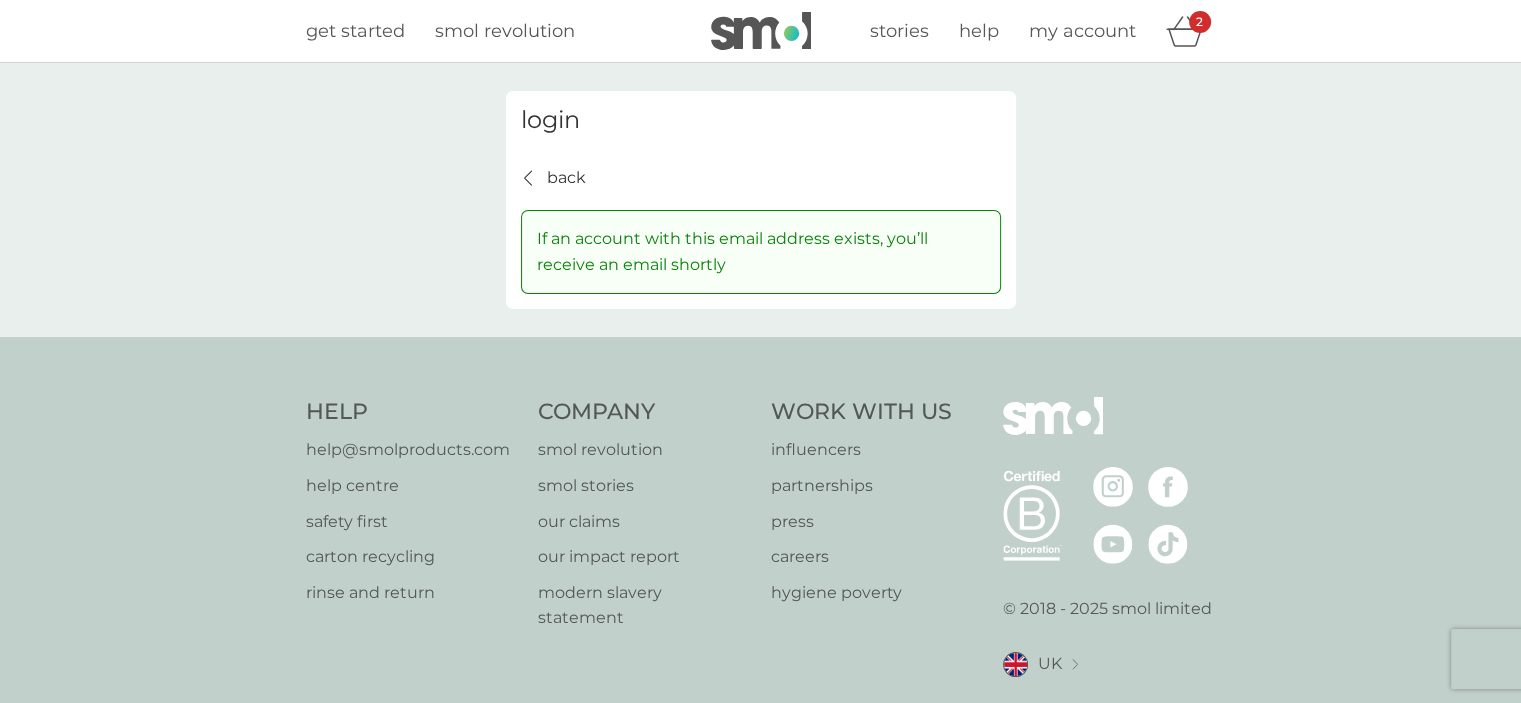 click on "back back" at bounding box center (553, 178) 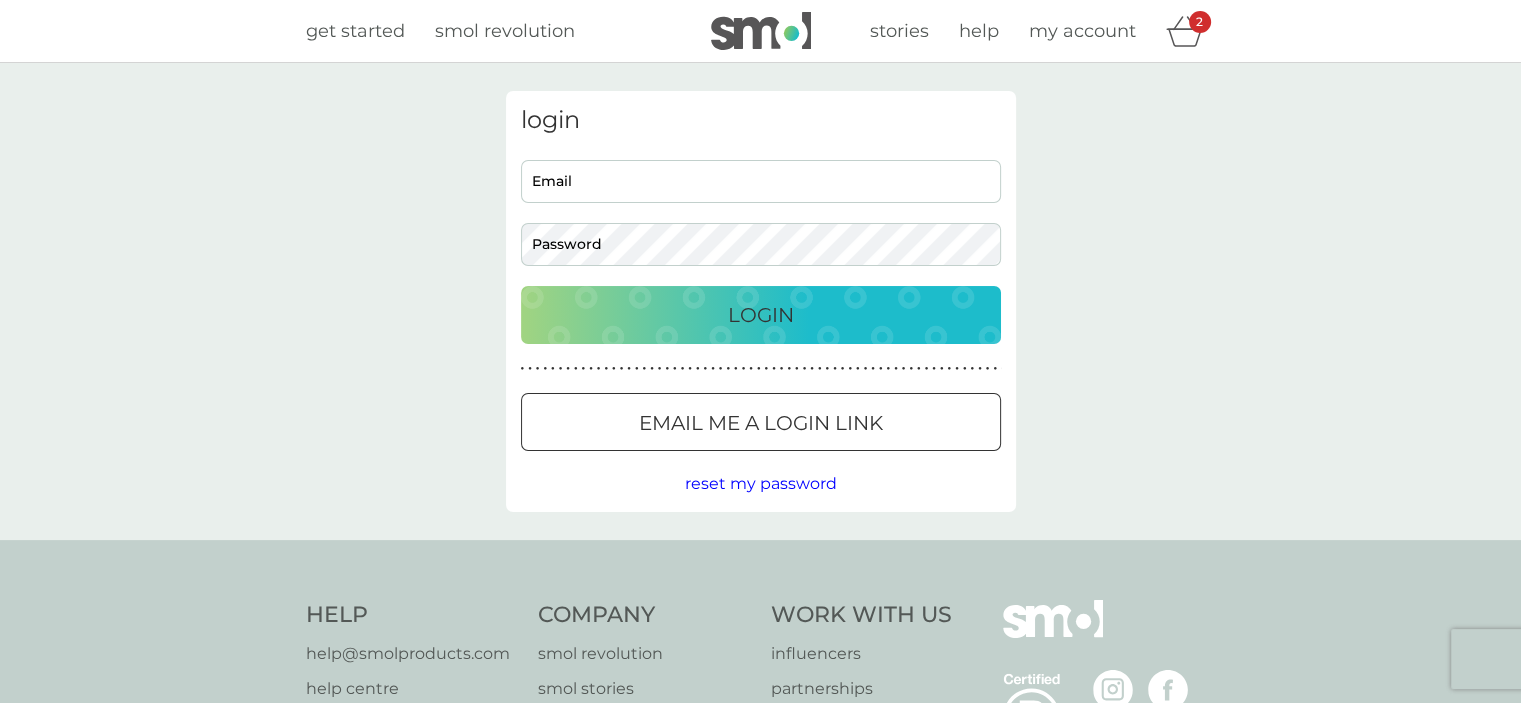 click on "Email" at bounding box center [761, 181] 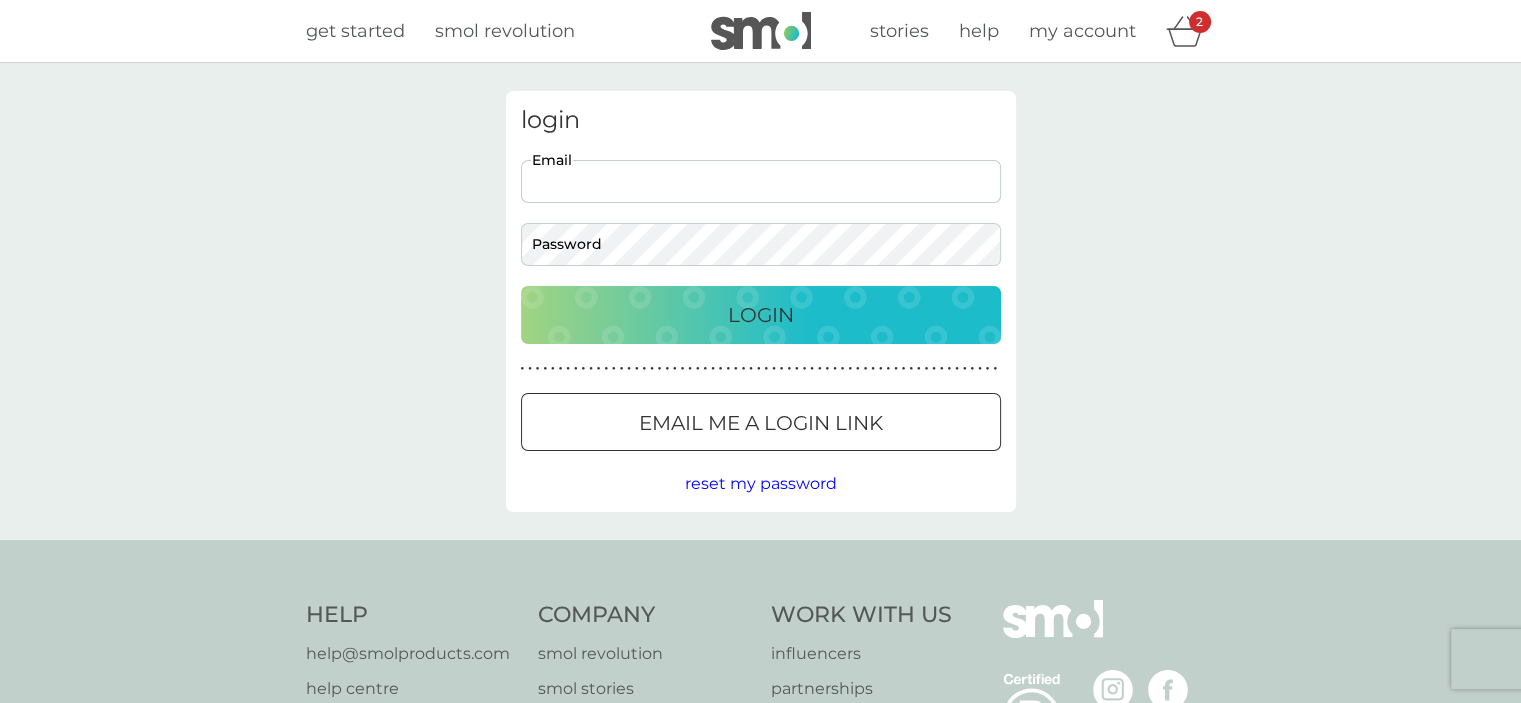 type on "[EMAIL]" 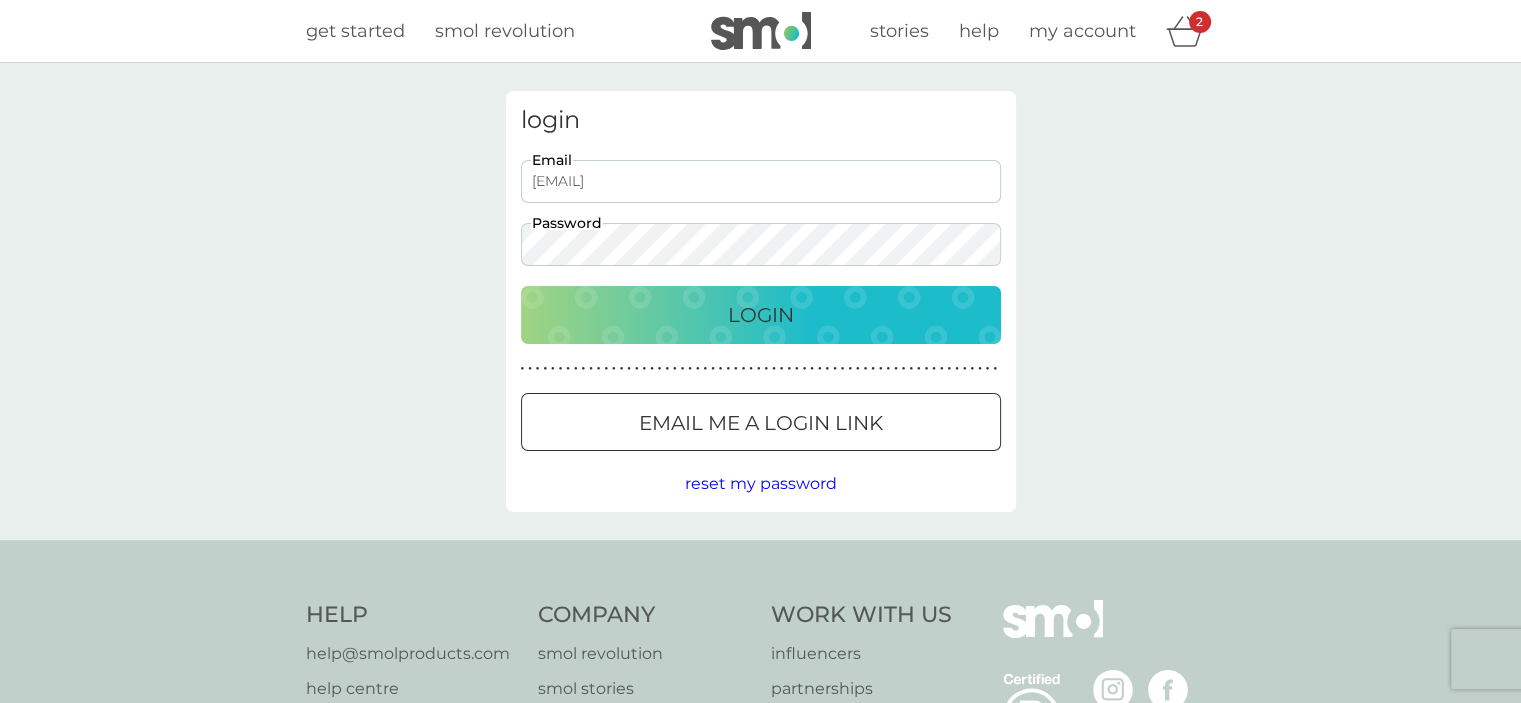 click on "Login" at bounding box center [761, 315] 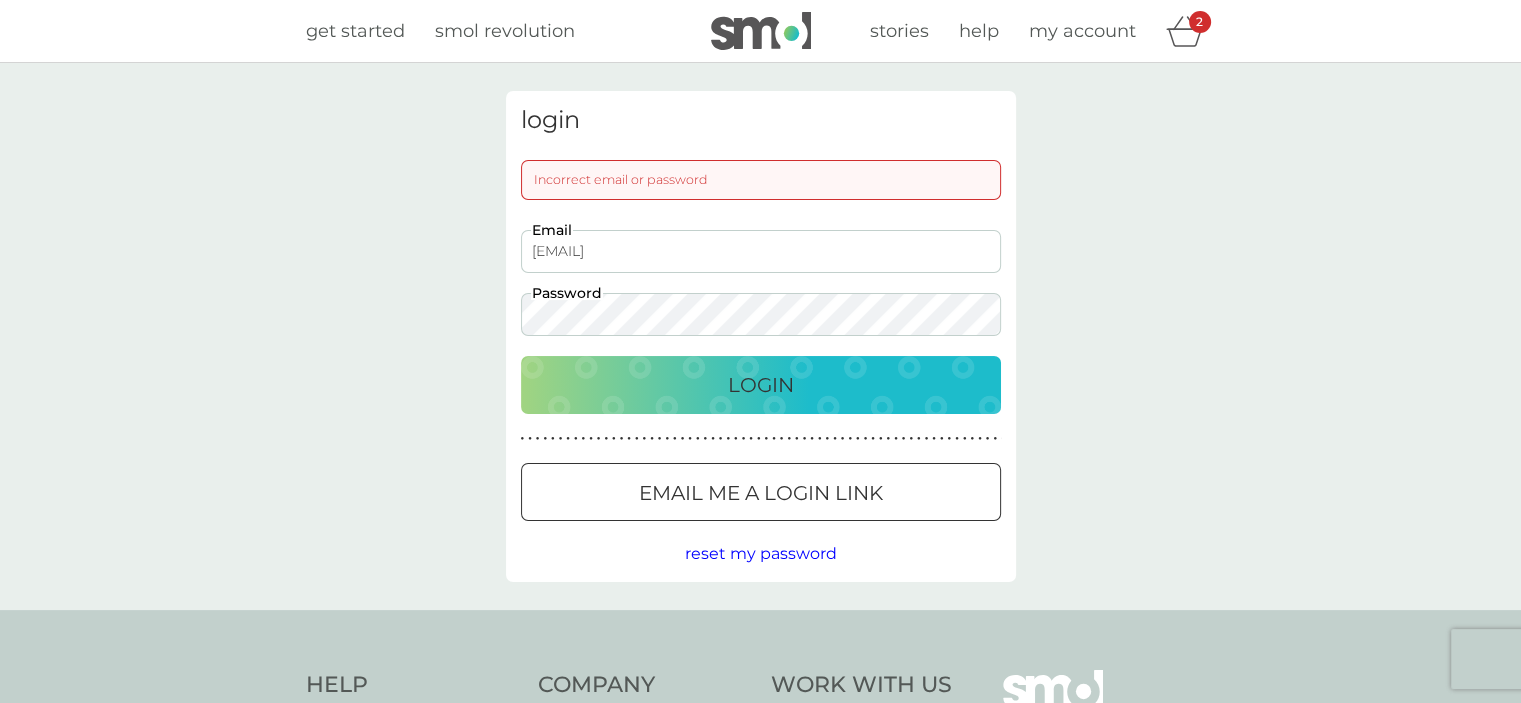 click on "my account" at bounding box center (1082, 31) 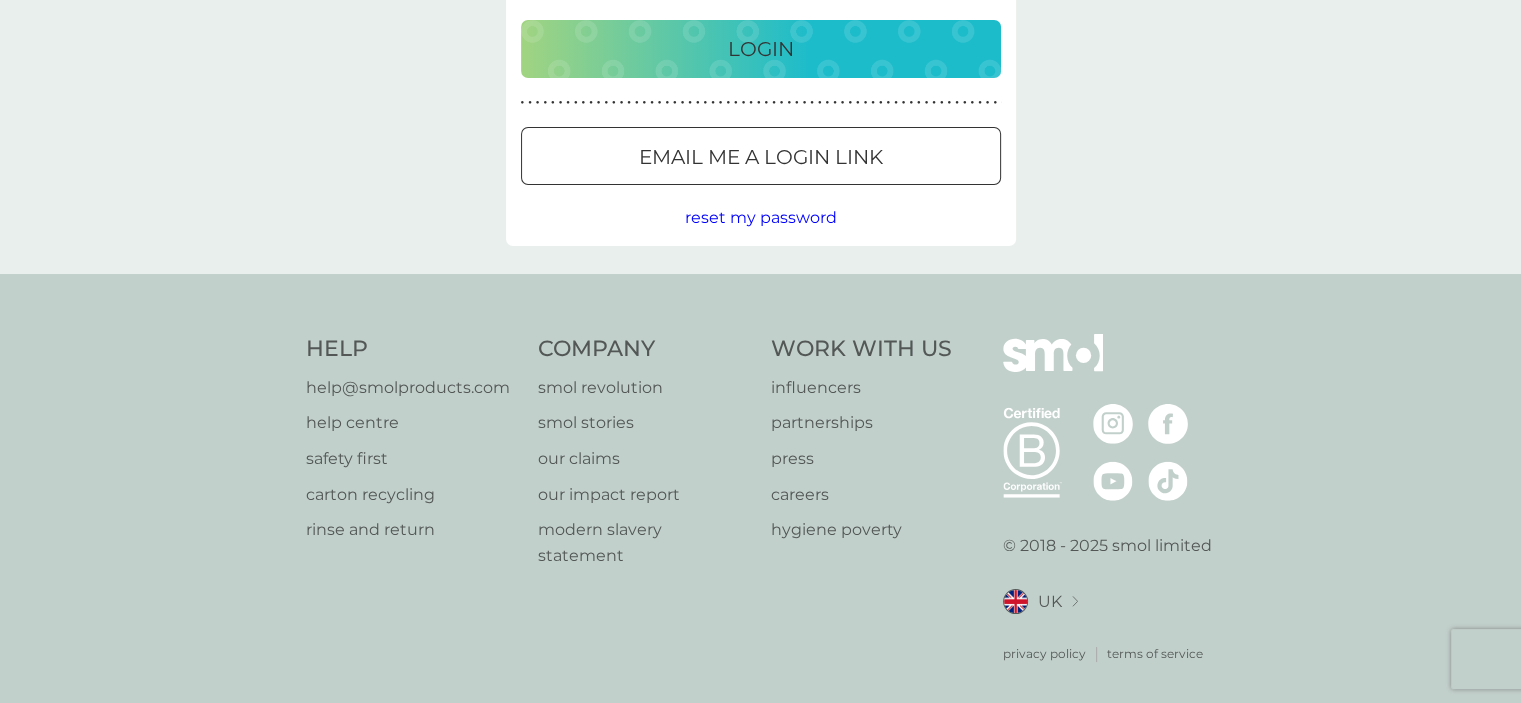 scroll, scrollTop: 356, scrollLeft: 0, axis: vertical 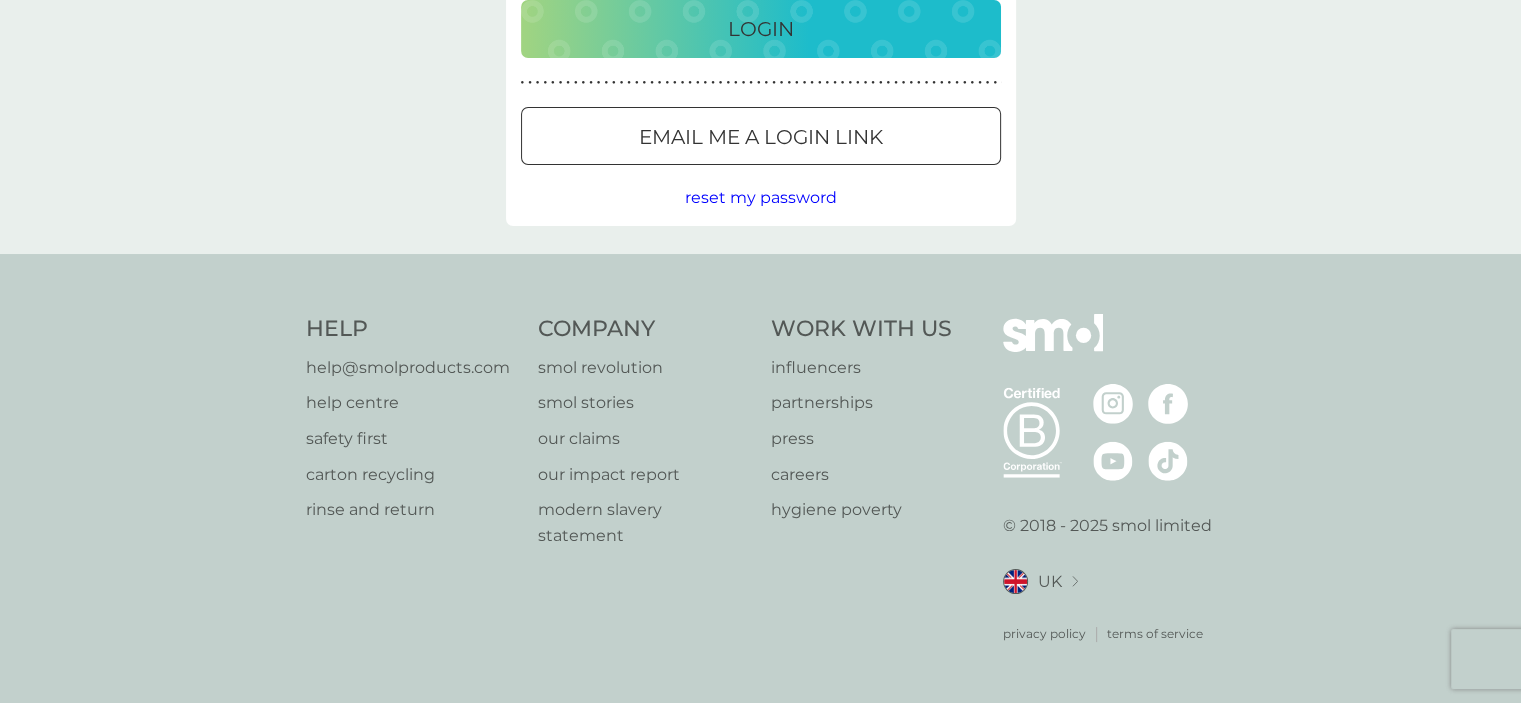 click on "partnerships" at bounding box center (861, 403) 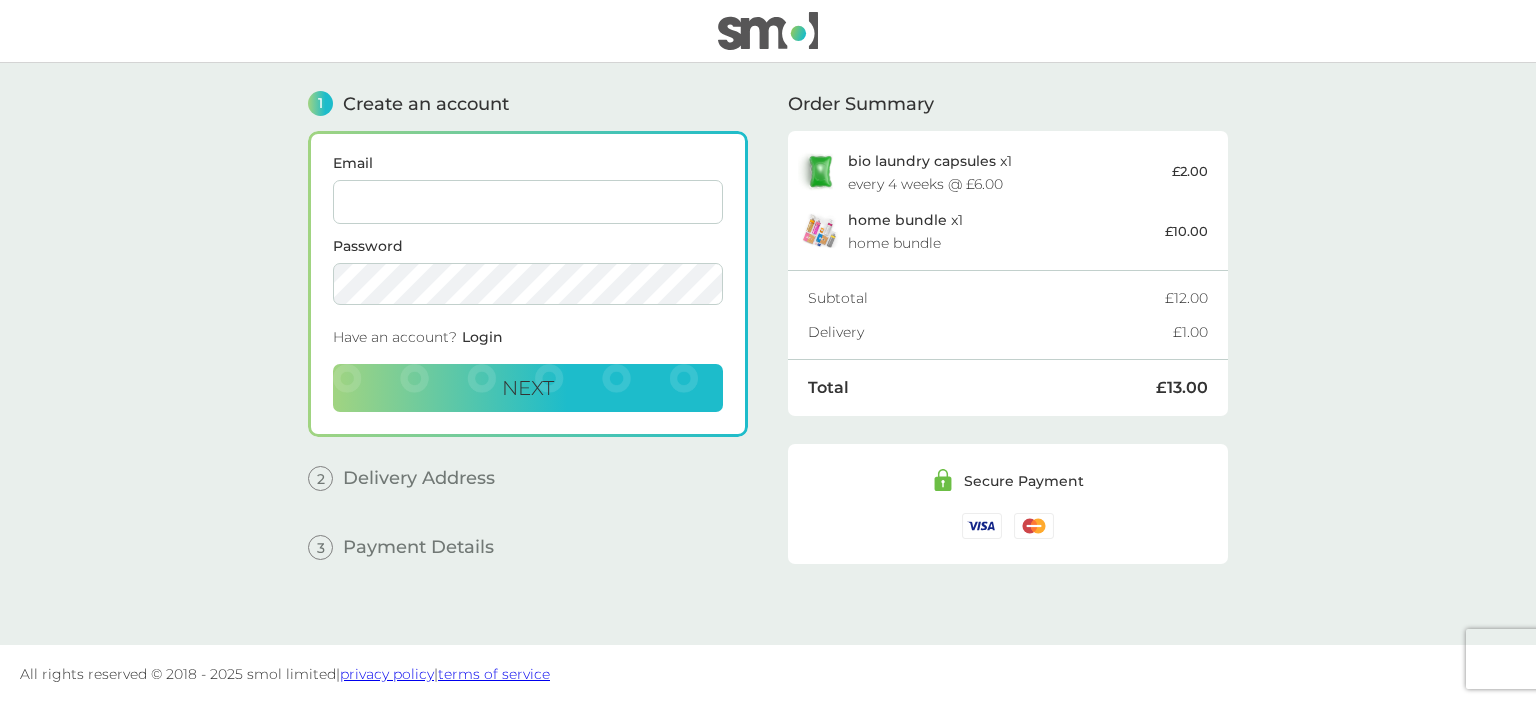 scroll, scrollTop: 0, scrollLeft: 0, axis: both 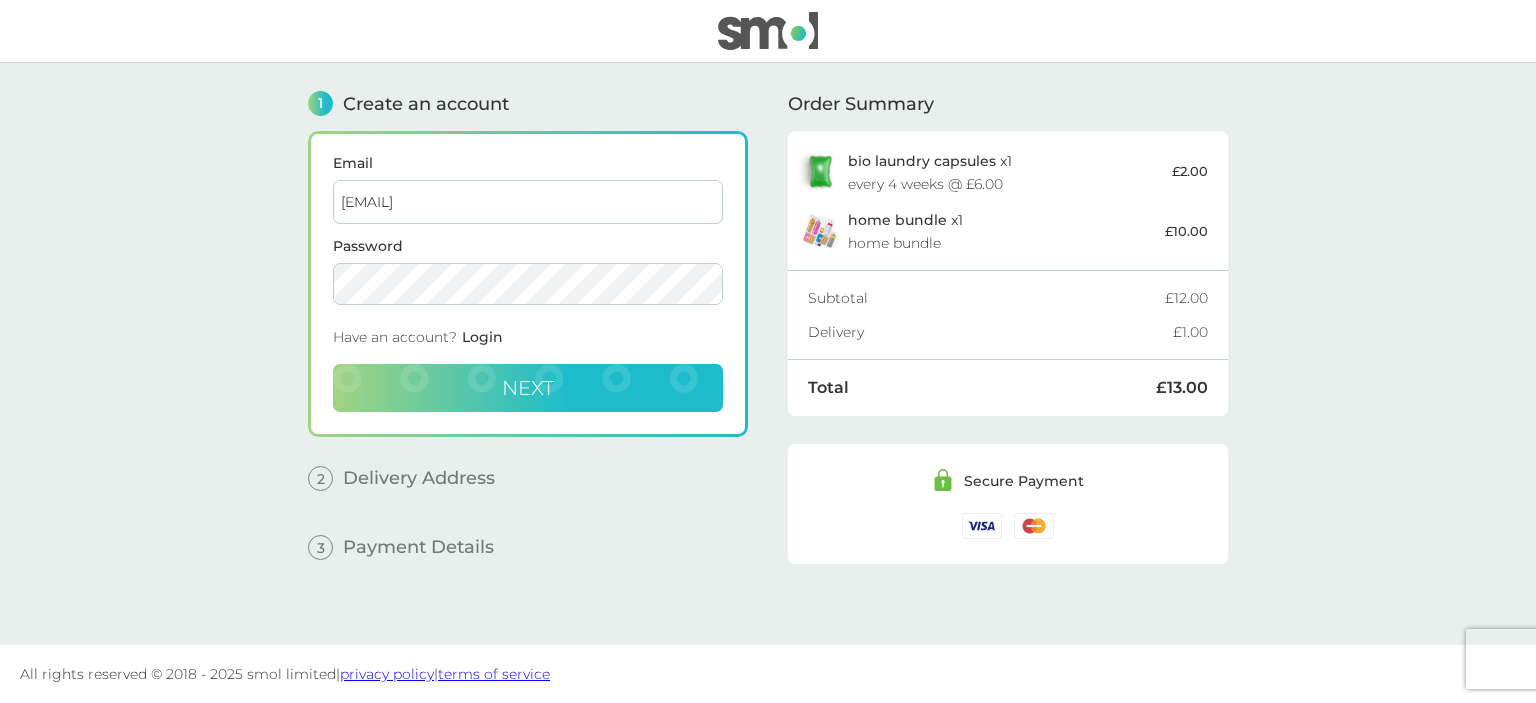 click on "Next" at bounding box center [528, 388] 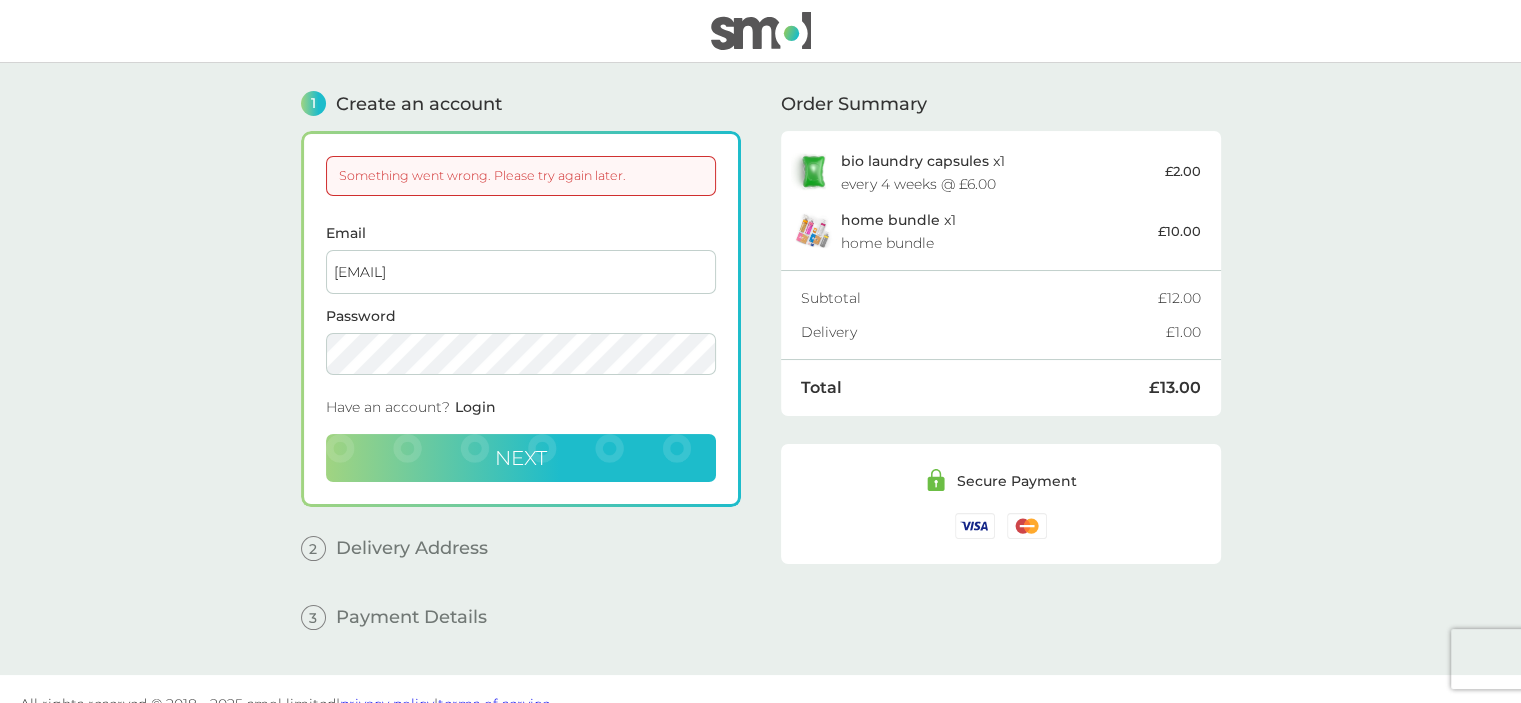 click on "[EMAIL]" at bounding box center [521, 272] 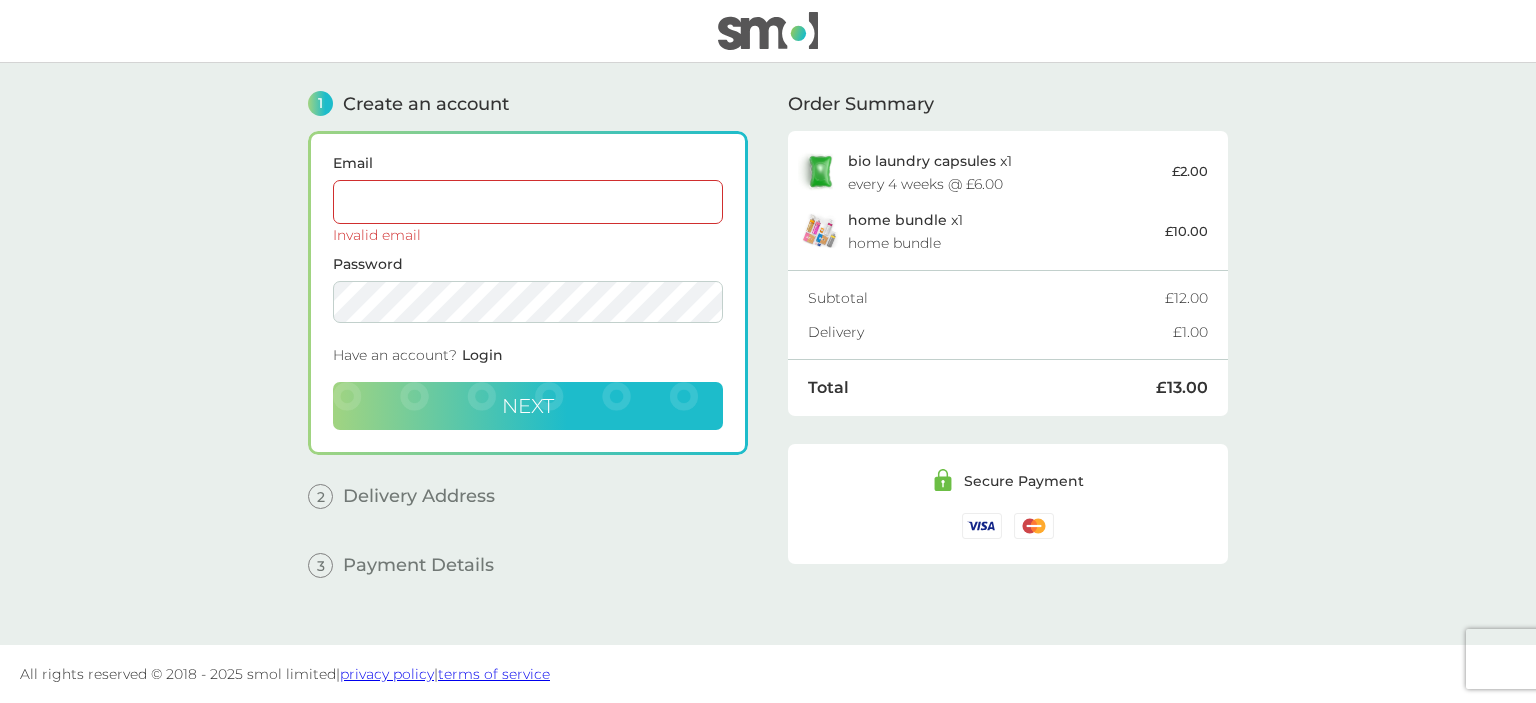 paste on "zf3dfyd4lniw@eartin.net" 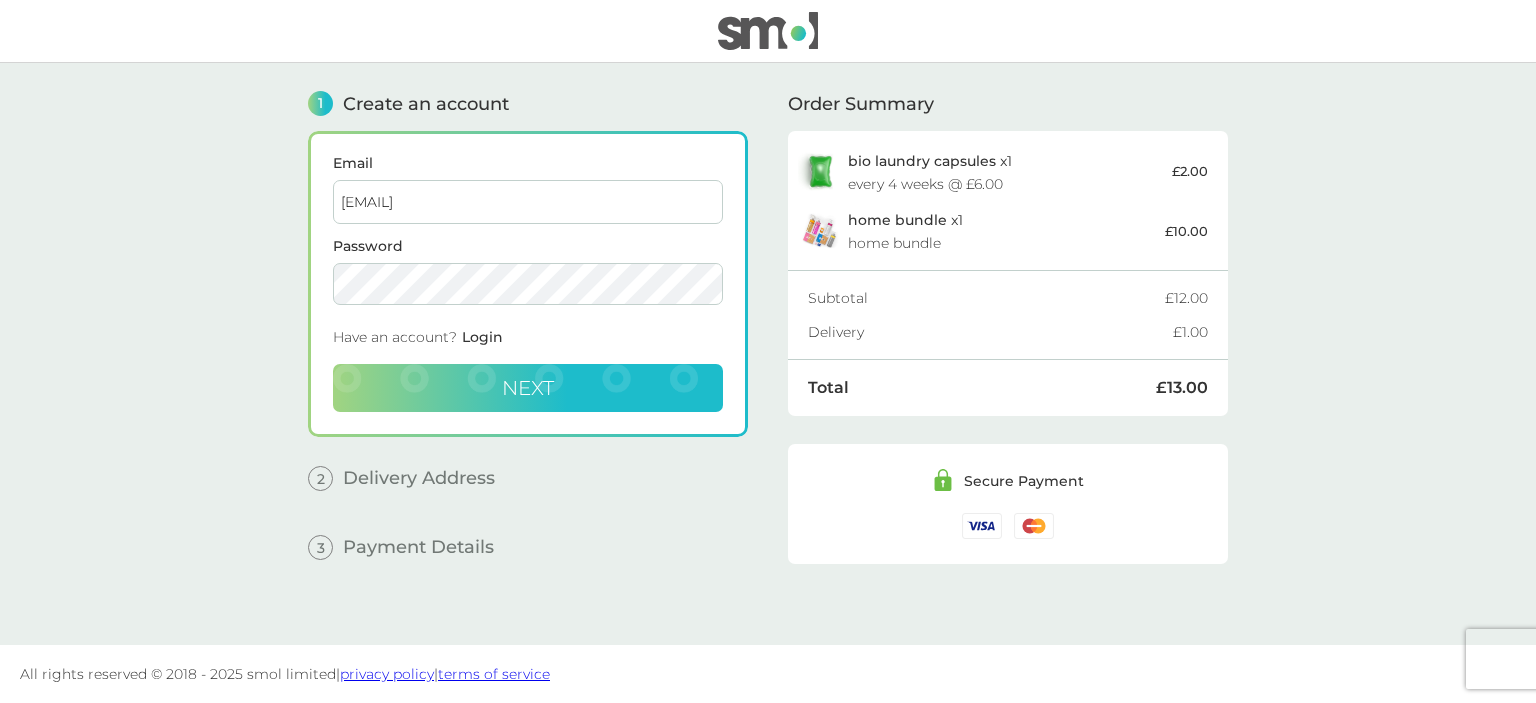 type on "zf3dfyd4lniw@eartin.net" 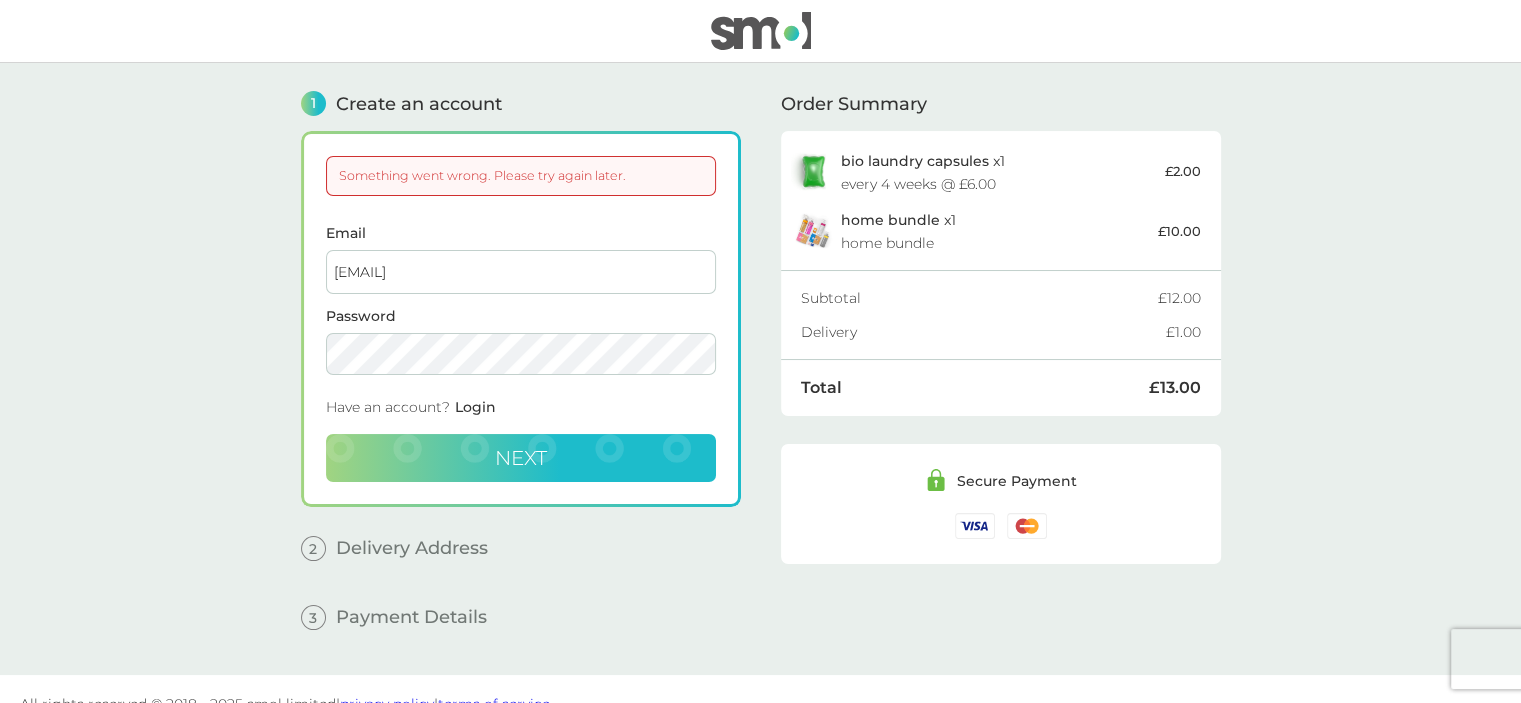 click on "Next" at bounding box center [521, 458] 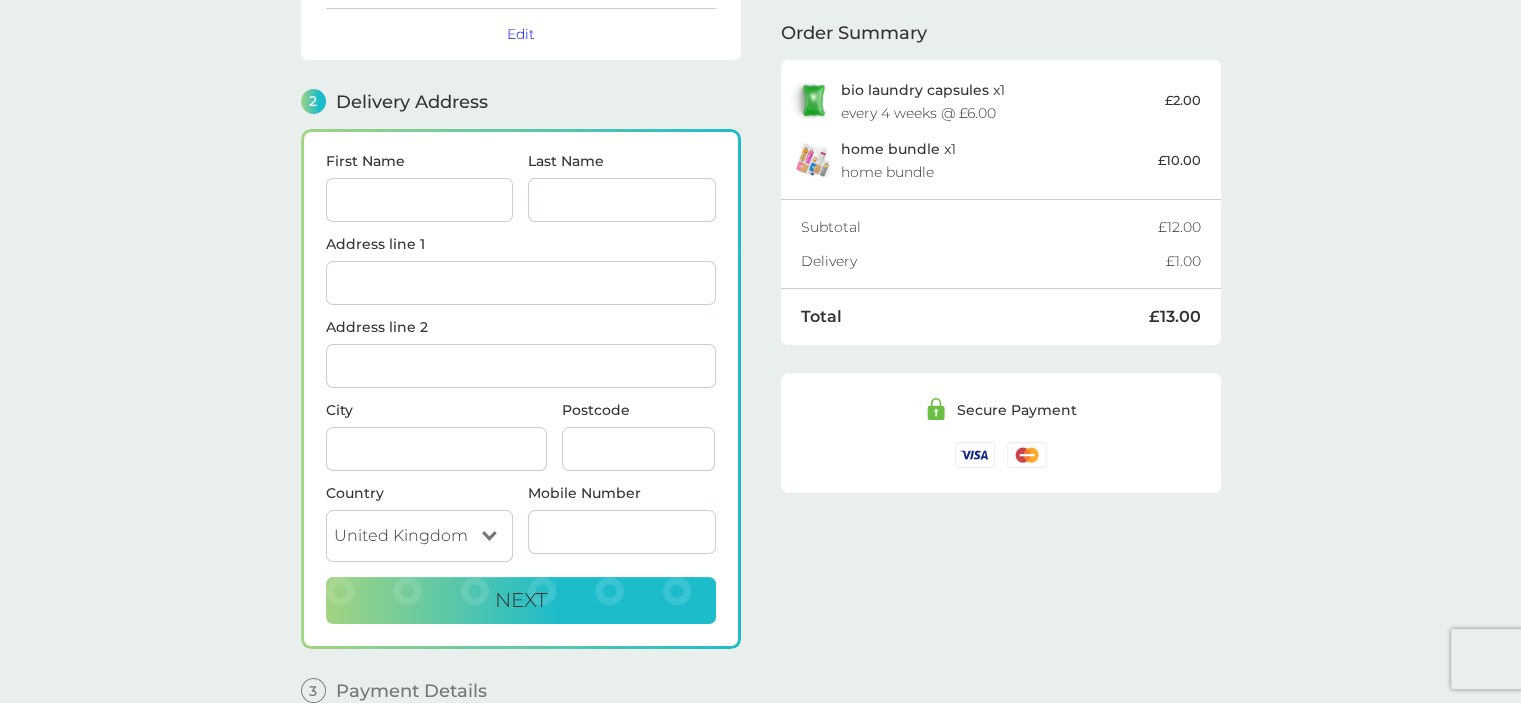 scroll, scrollTop: 244, scrollLeft: 0, axis: vertical 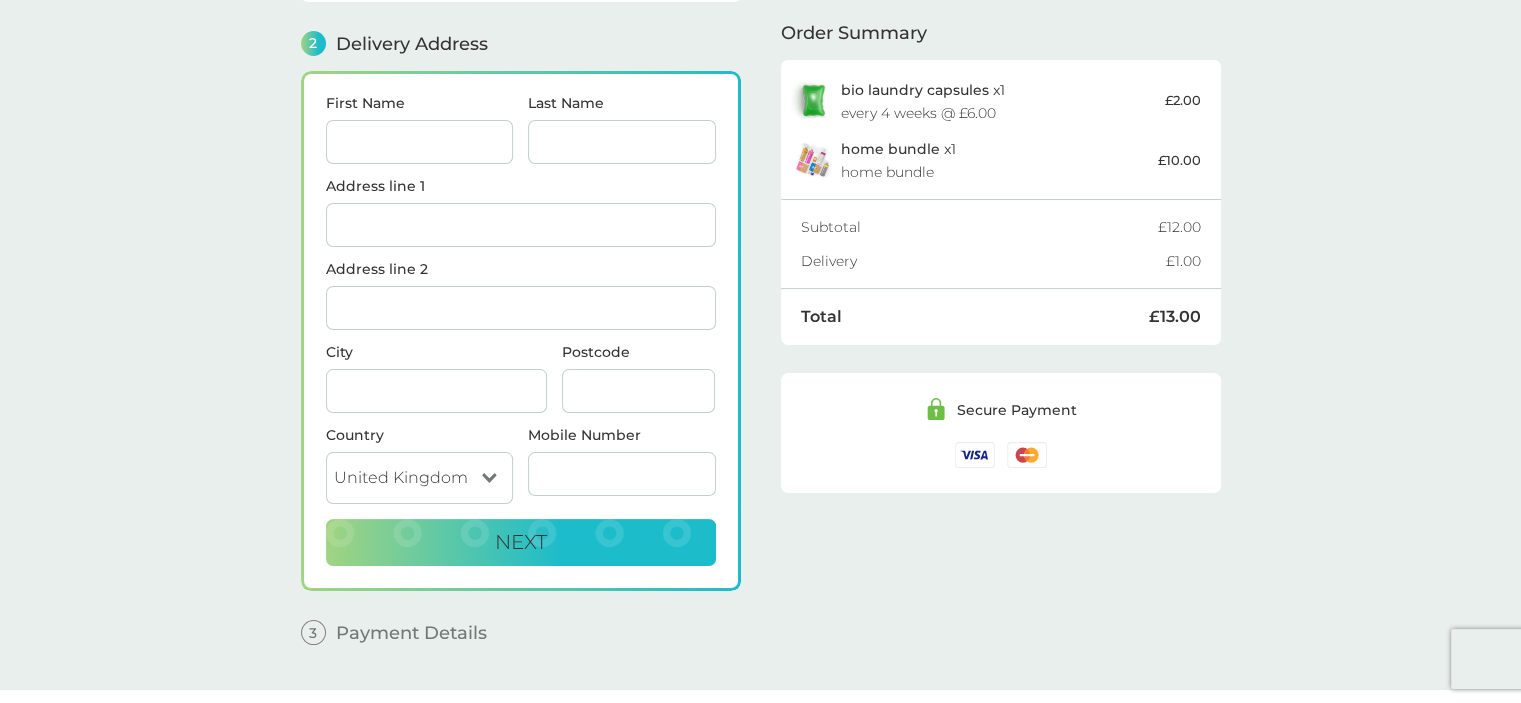 click on "First Name" at bounding box center [420, 142] 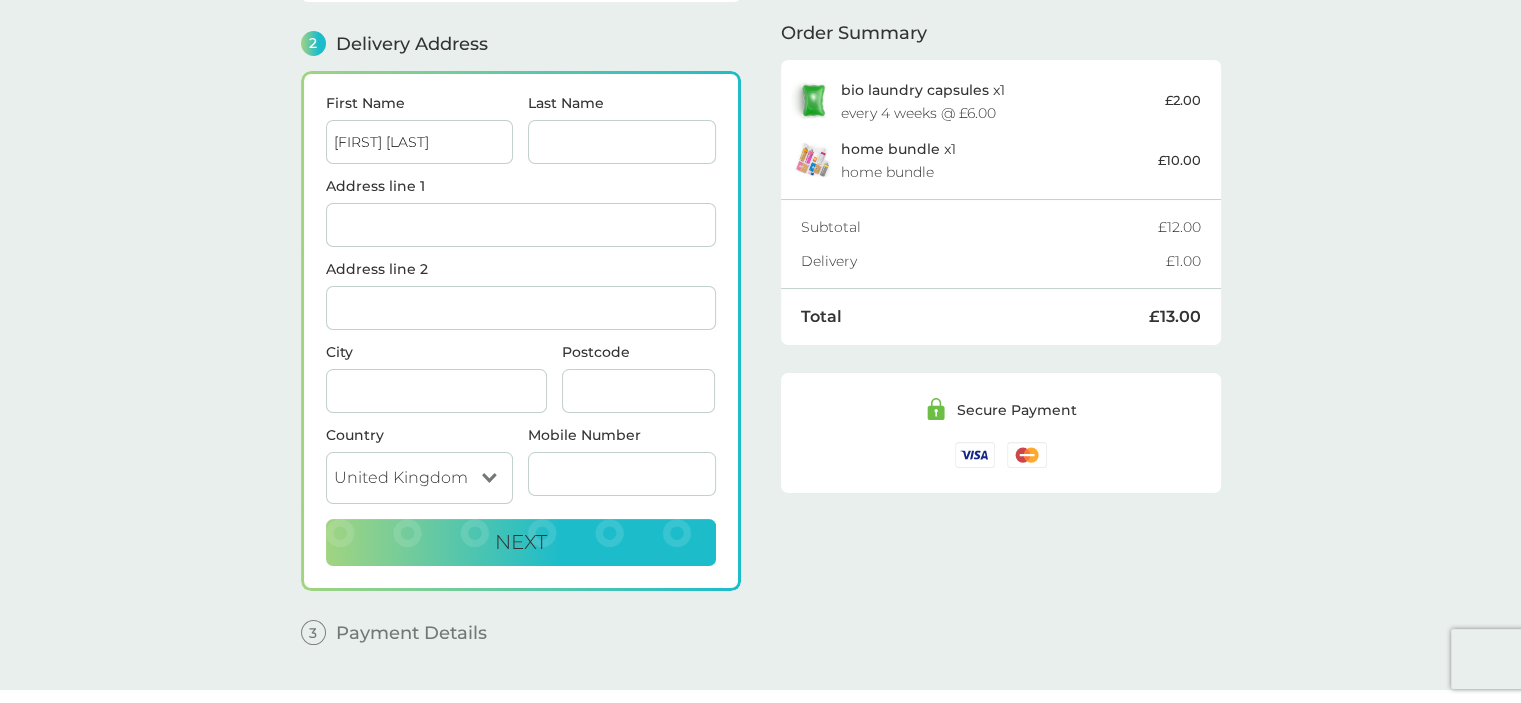 drag, startPoint x: 371, startPoint y: 139, endPoint x: 449, endPoint y: 143, distance: 78.10249 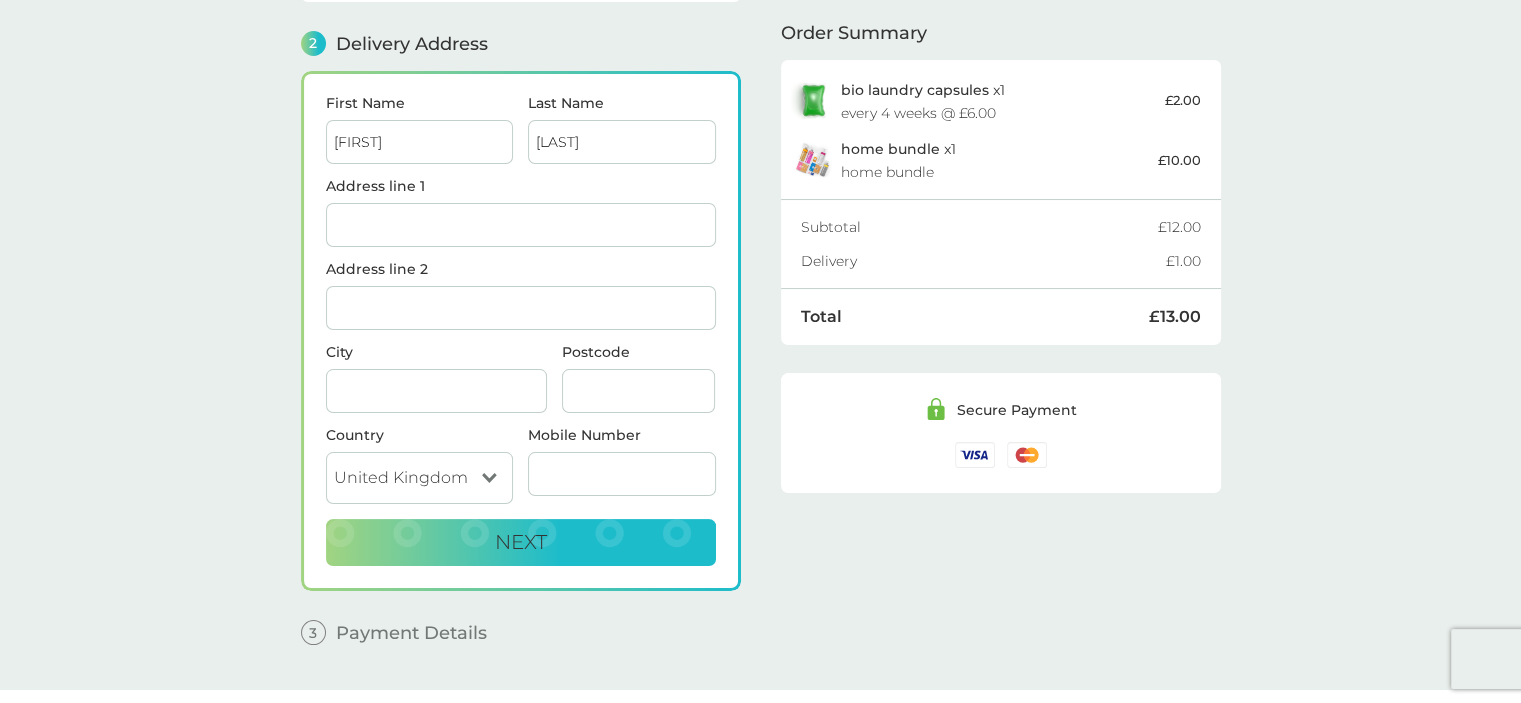 type on "Bergstrom" 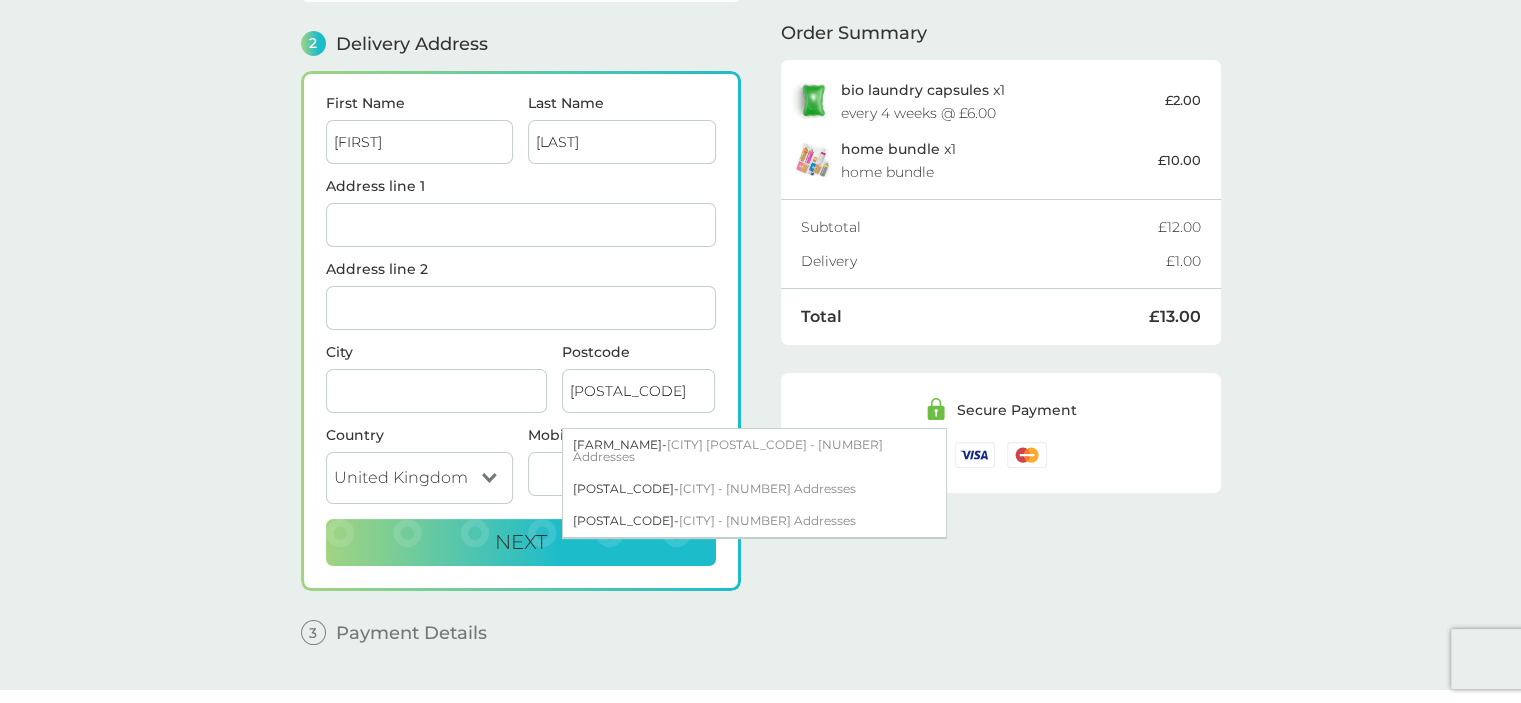 type on "EH2" 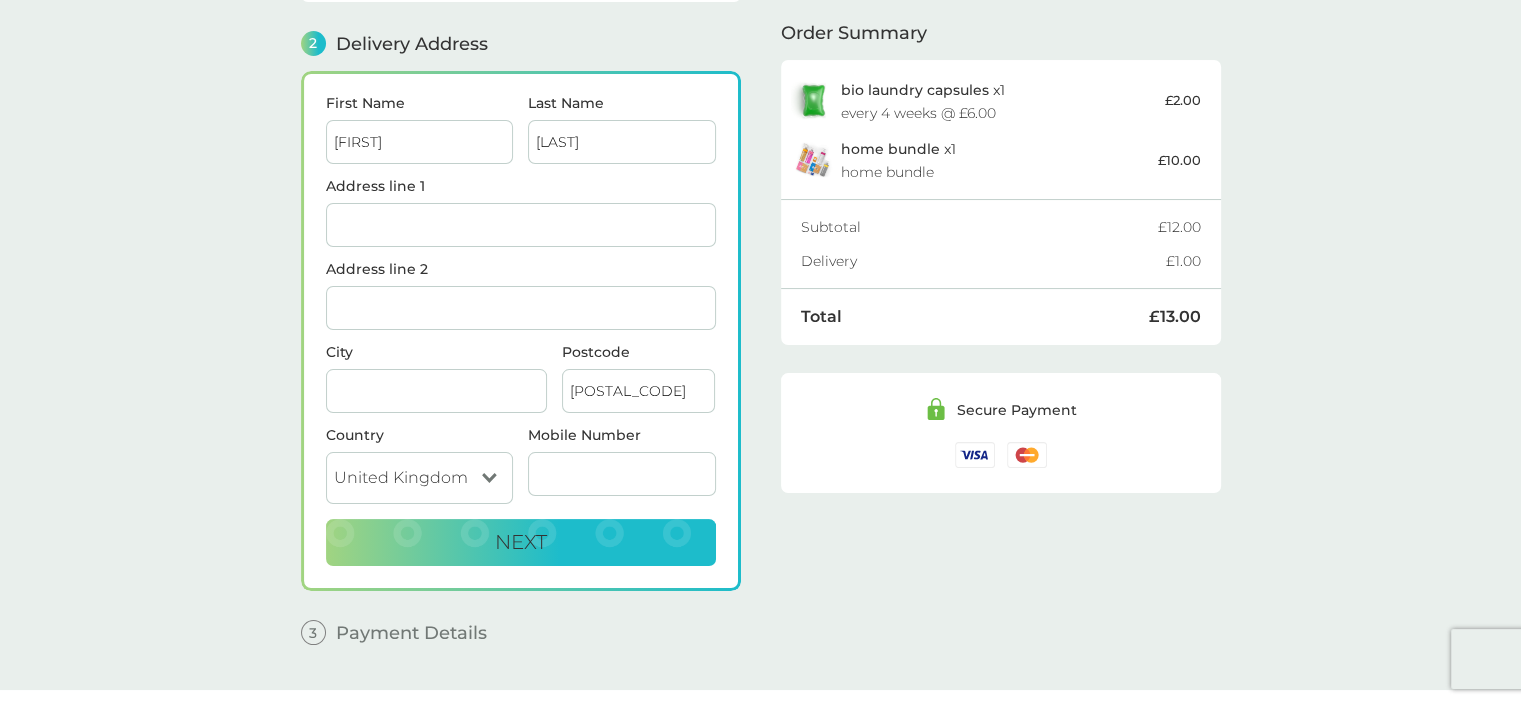 click on "Mobile Number" at bounding box center (622, 474) 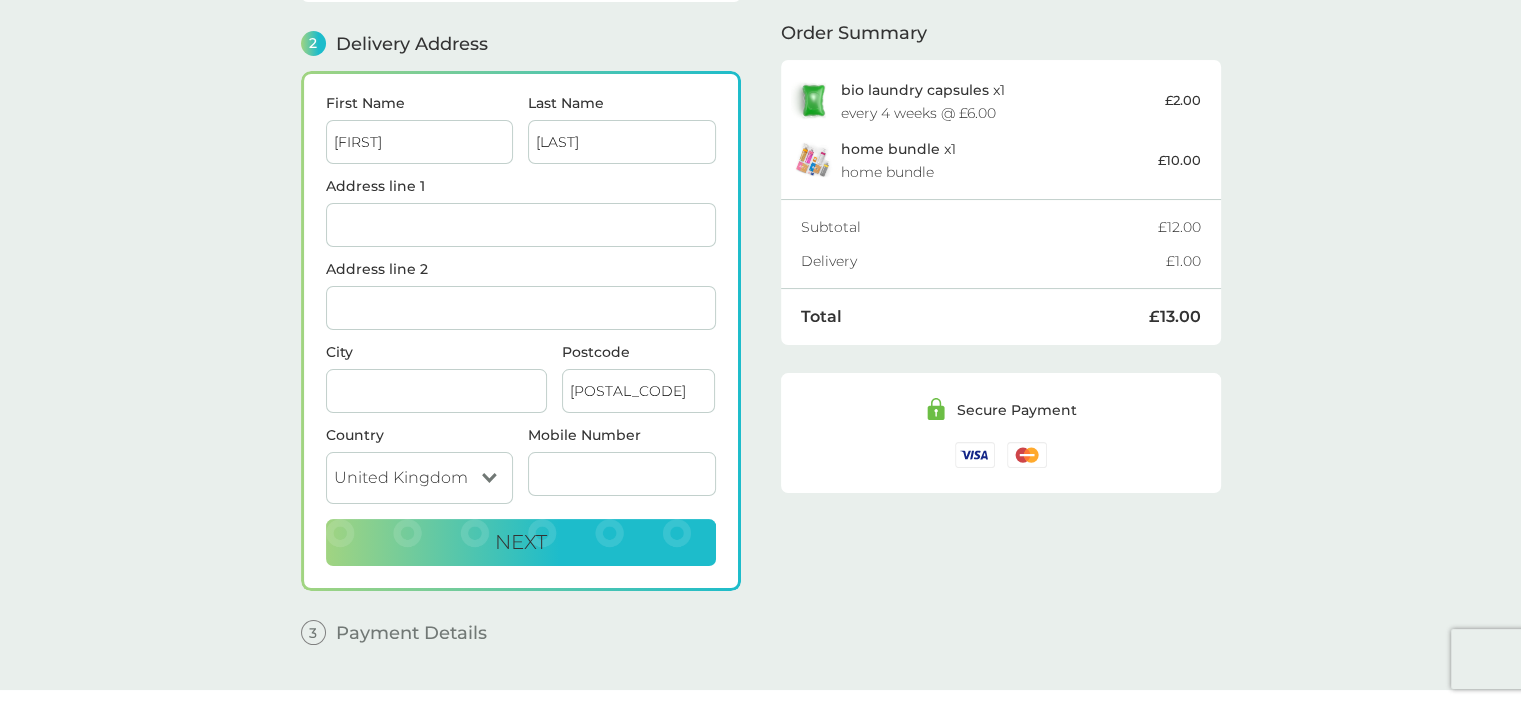 paste on "scotland /" 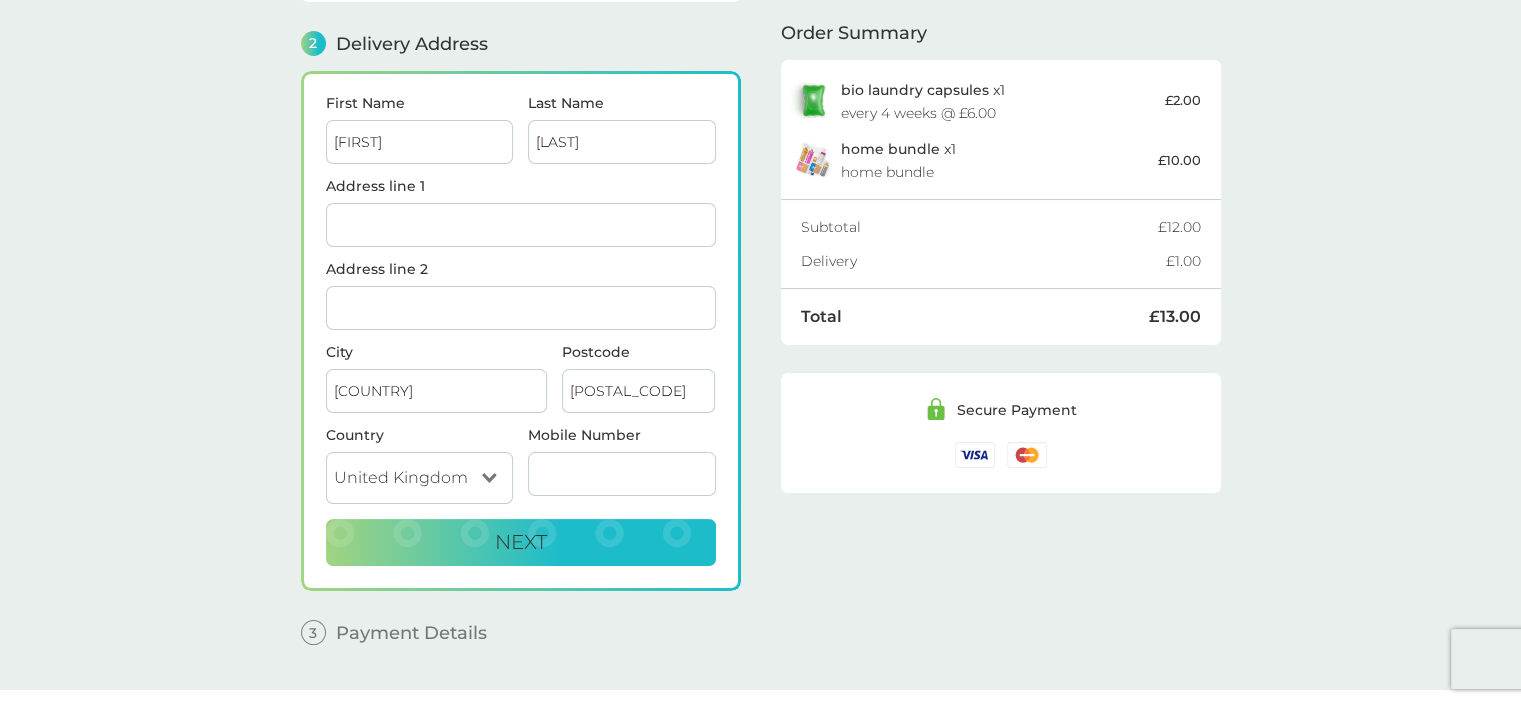type on "scotland" 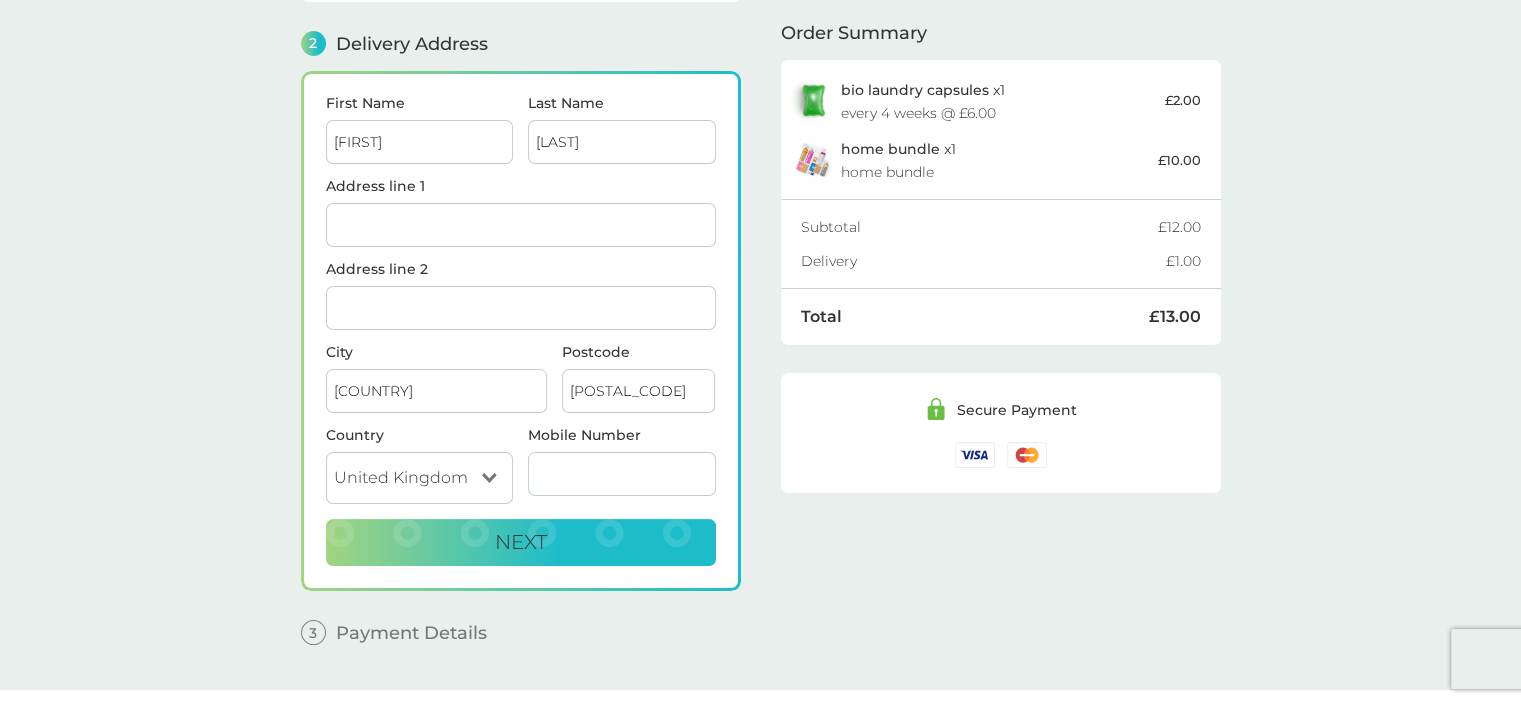 paste on "Great Britain / scotland / edinburgh" 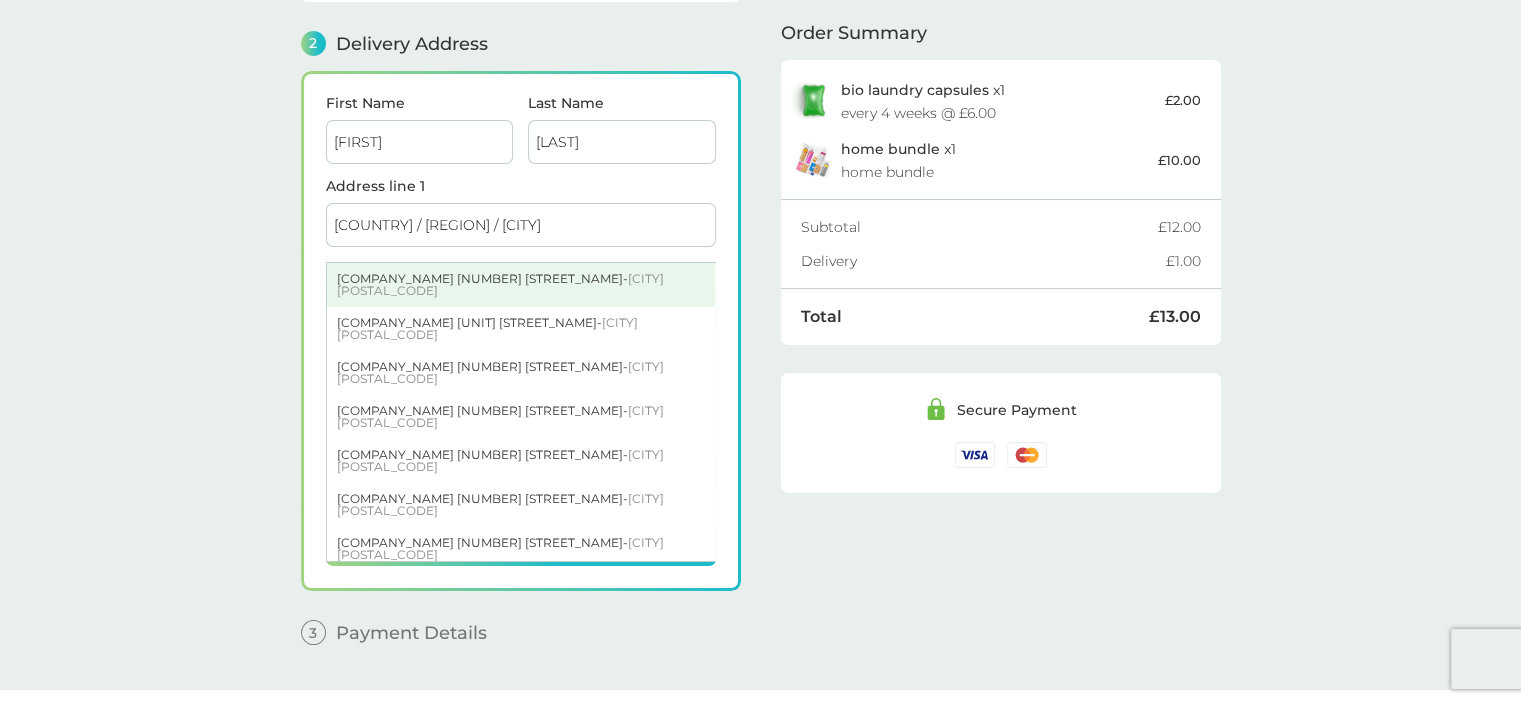 click on "Lidl Great Britain Ltd 119 Niddrie Mains Road  -  Edinburgh EH16 4GN" at bounding box center [521, 285] 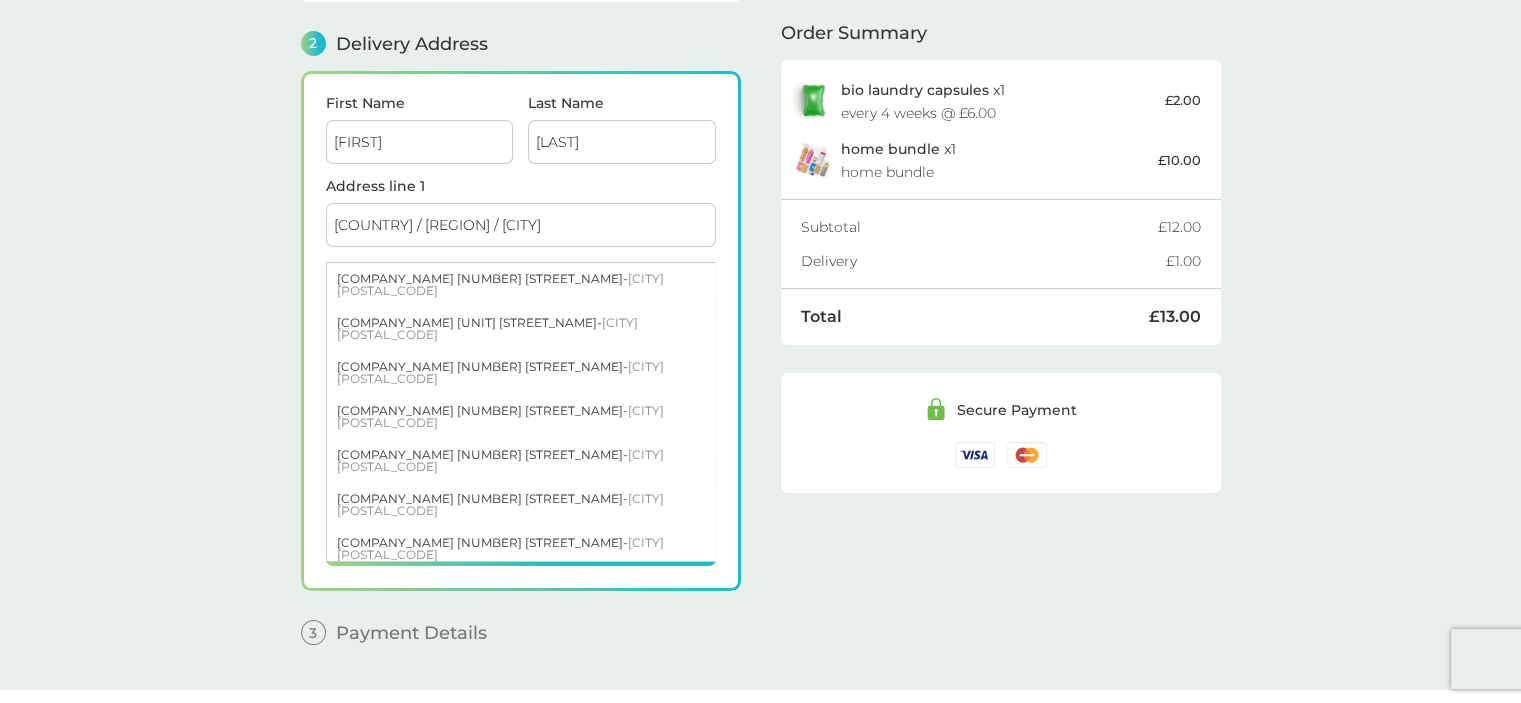 type on "119 Niddrie Mains Road" 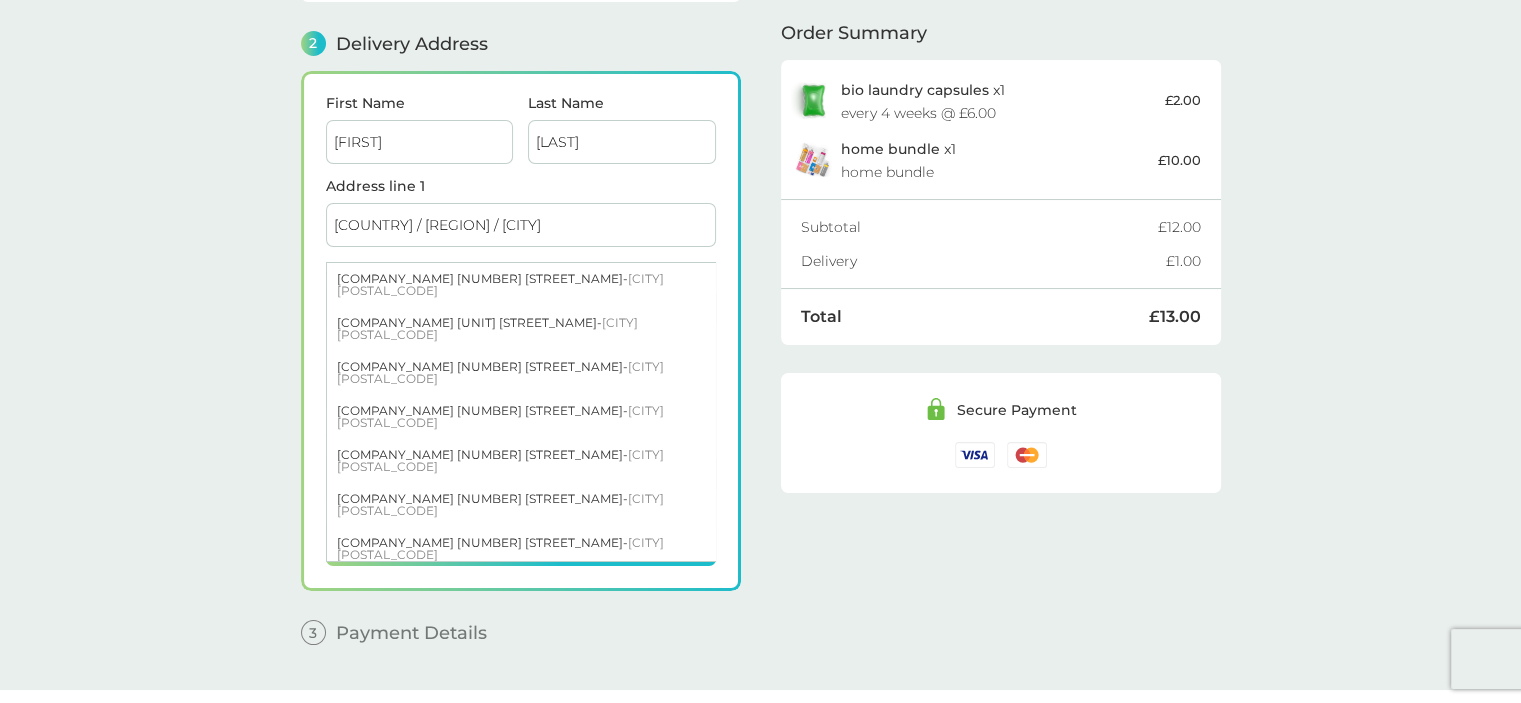 type on "Edinburgh" 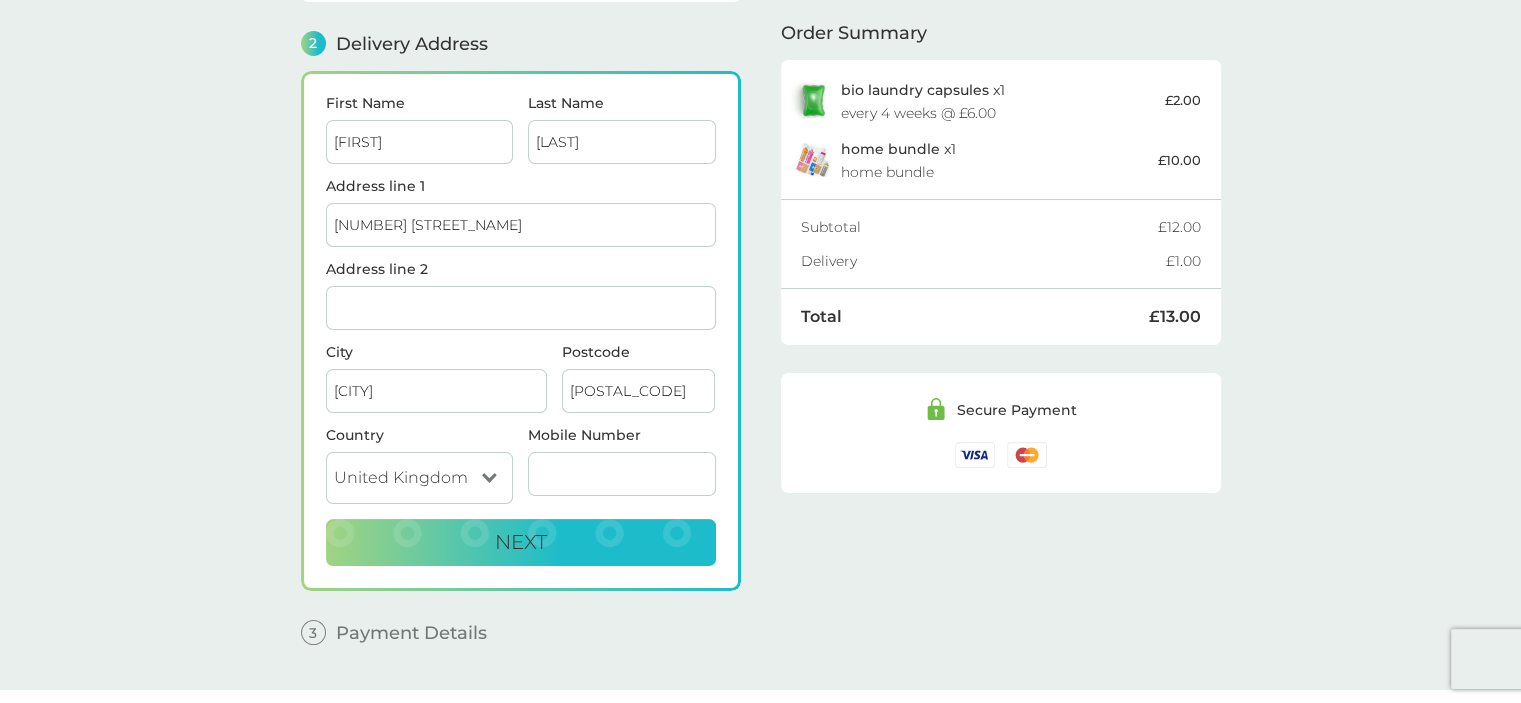 click on "Mobile Number" at bounding box center [622, 474] 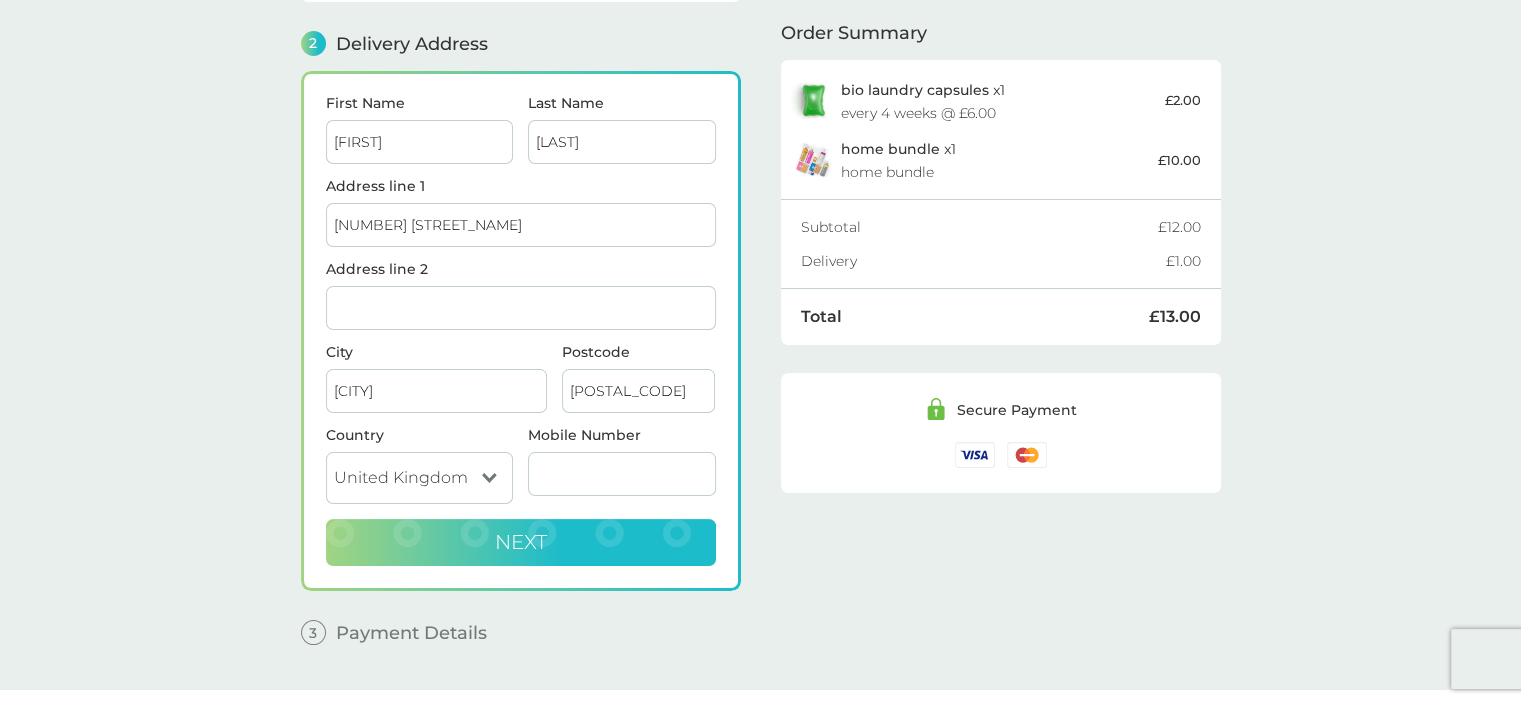 paste on "070 1186 2993" 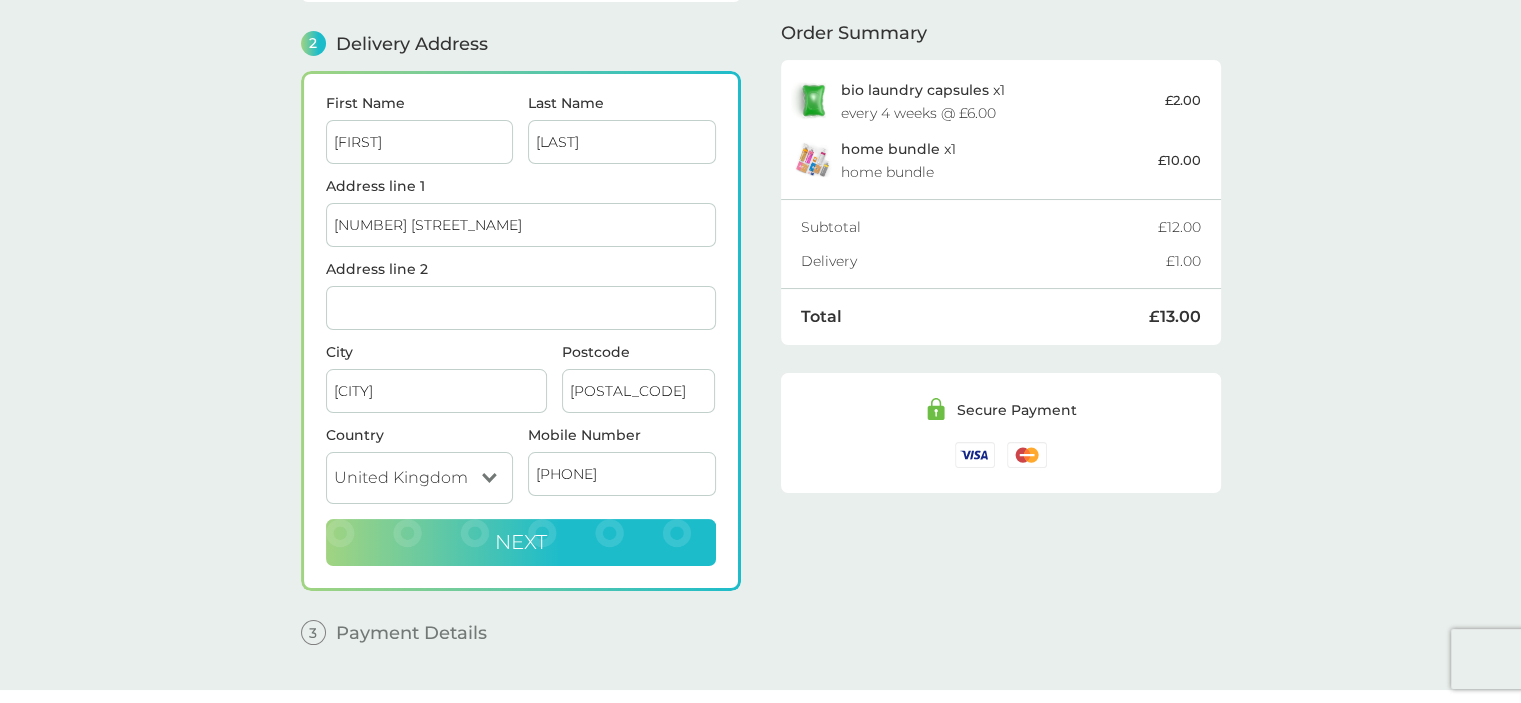 type on "070 1186 2993" 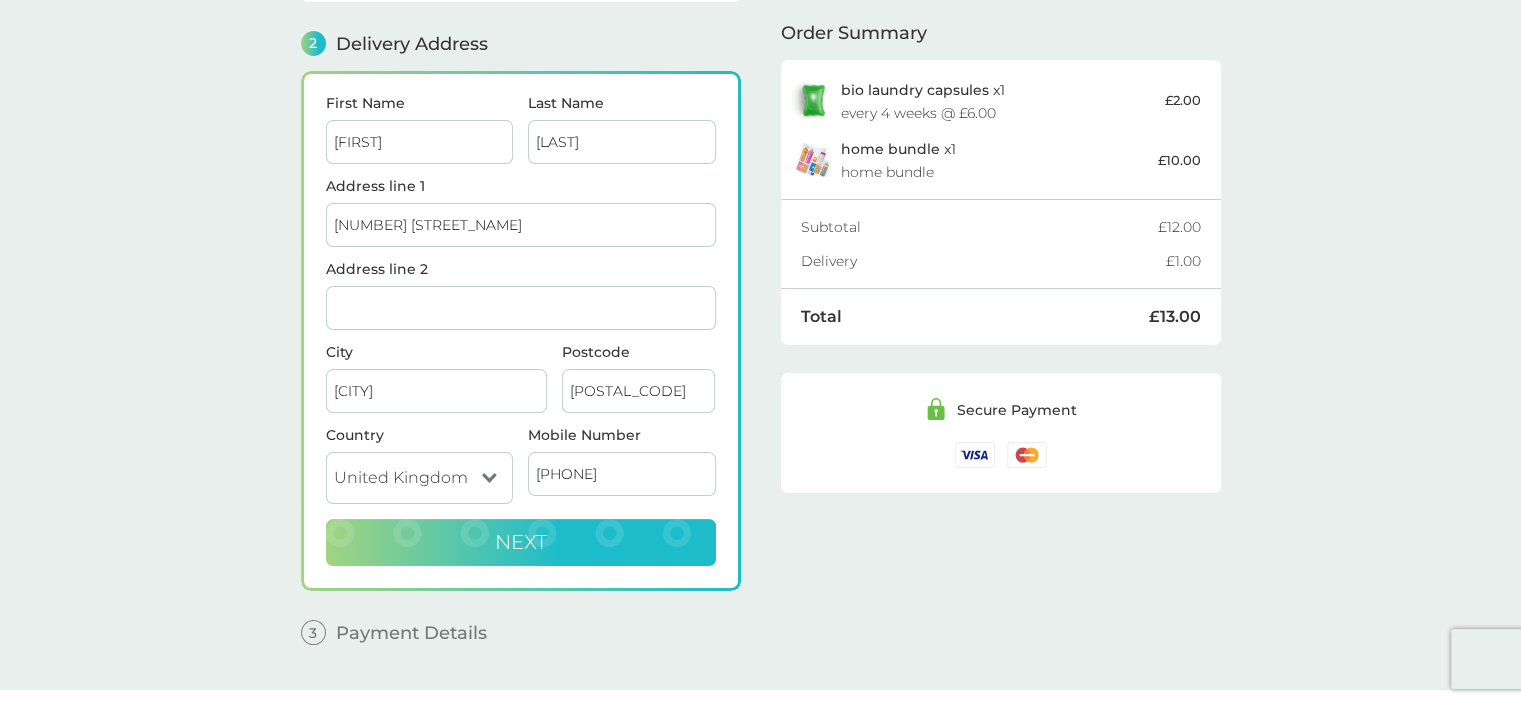 checkbox on "true" 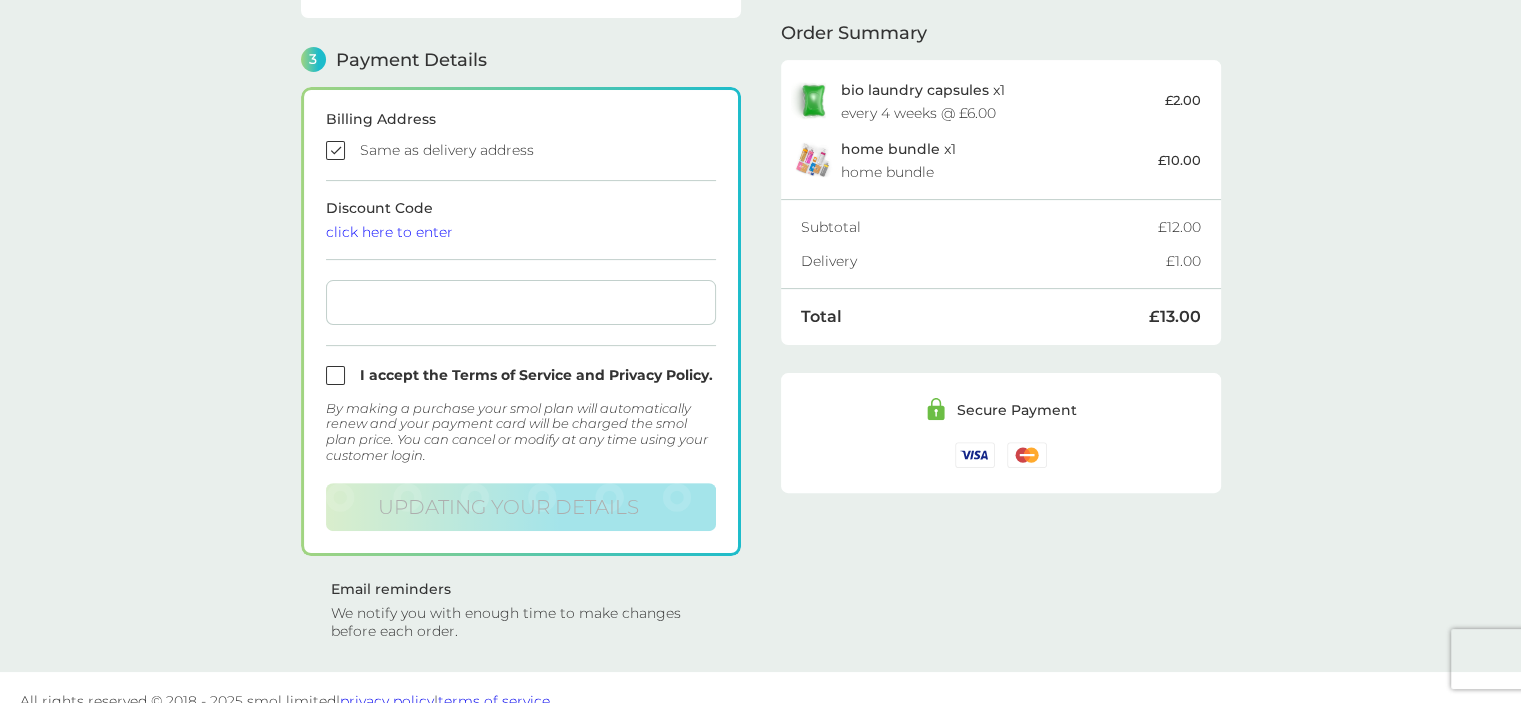 scroll, scrollTop: 550, scrollLeft: 0, axis: vertical 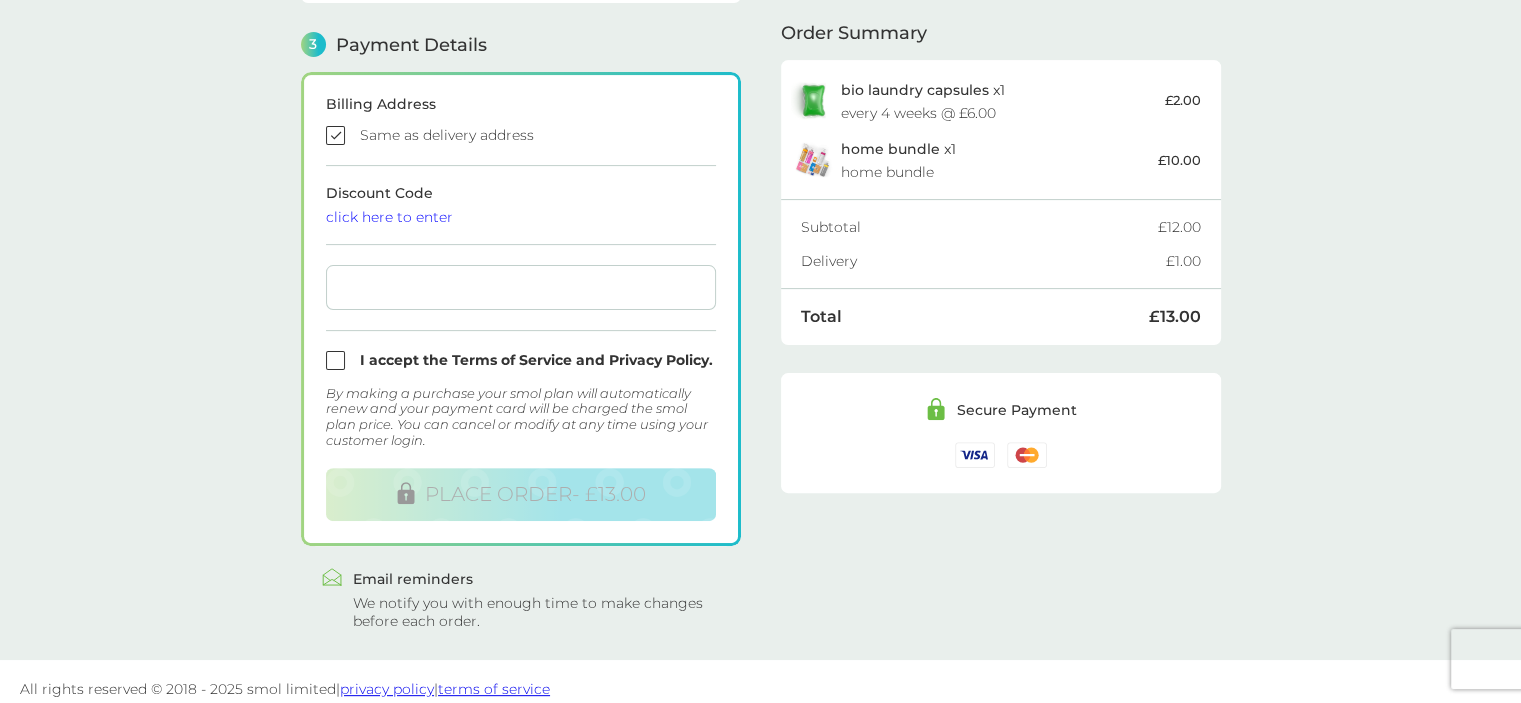 click at bounding box center (521, 360) 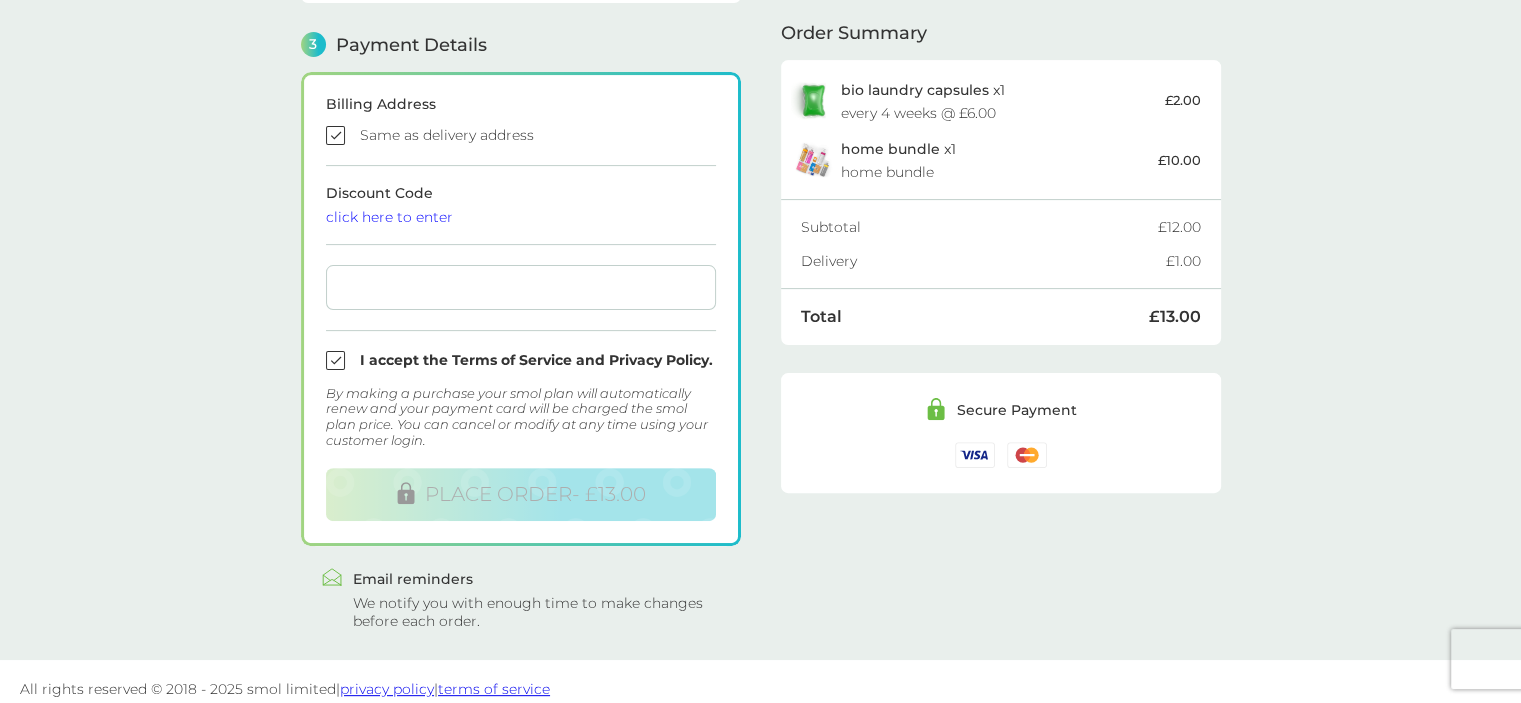 click on "Billing Address Same as delivery address Discount Code click here to enter I accept the Terms of Service and Privacy Policy. By making a purchase your smol plan will automatically renew and your payment card will be charged the smol plan price. You can cancel or modify at any time using your customer login.
PLACE ORDER  -   £13.00" at bounding box center [521, 309] 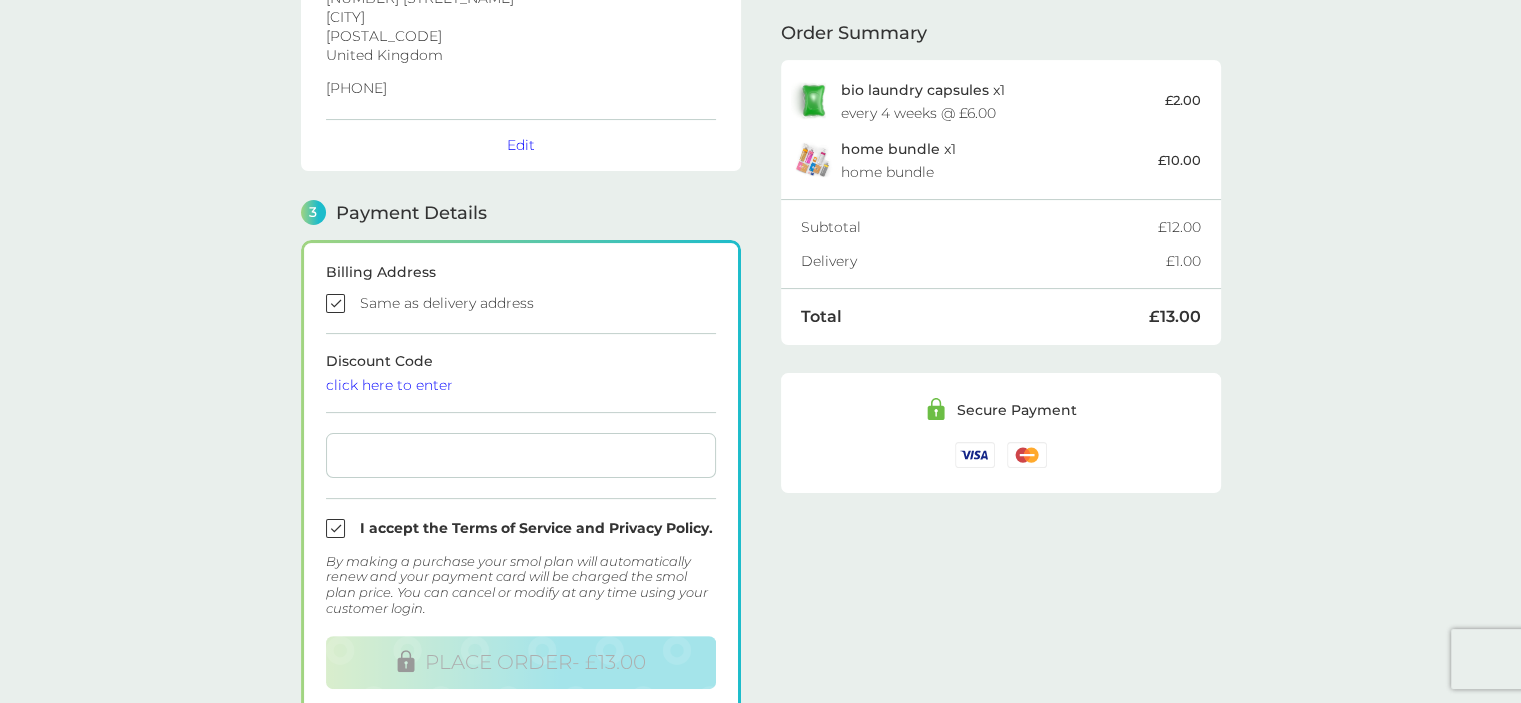 scroll, scrollTop: 561, scrollLeft: 0, axis: vertical 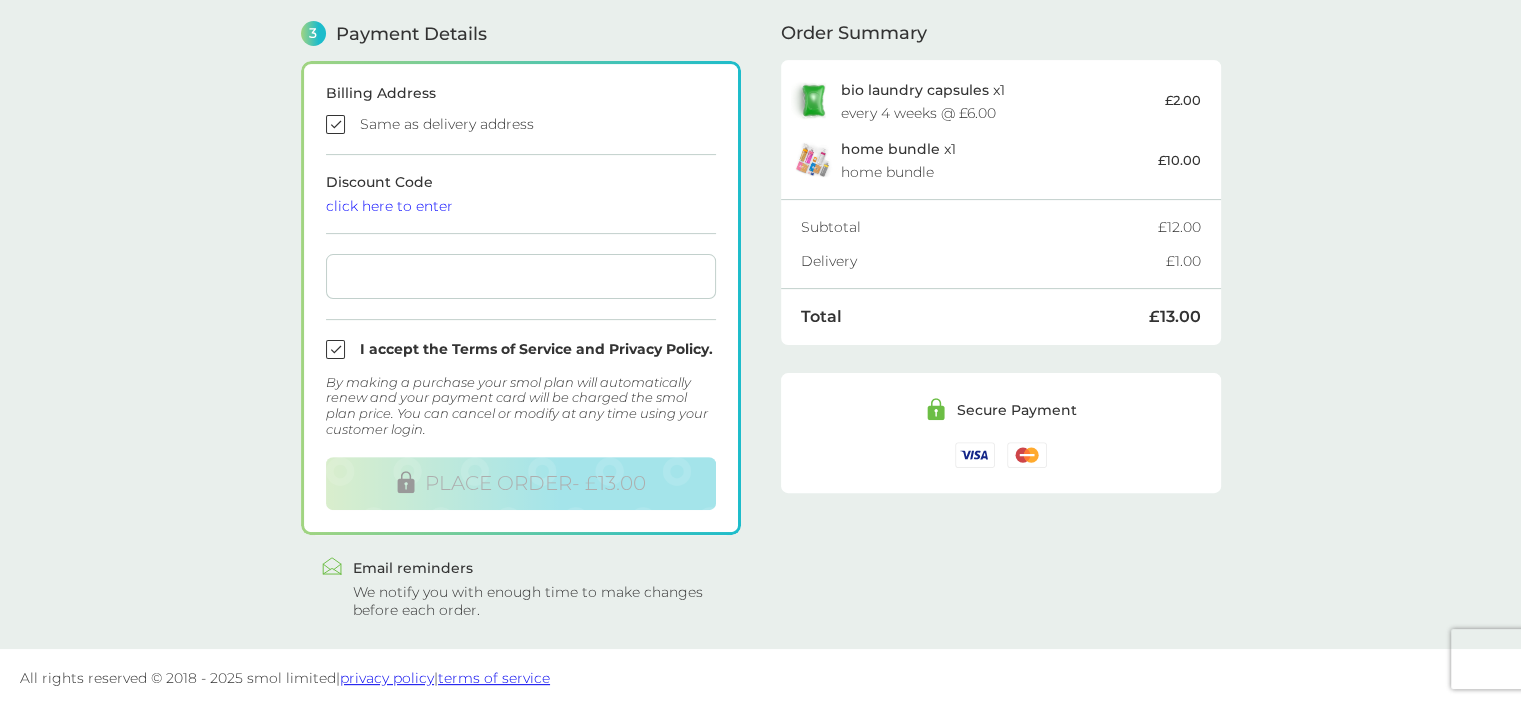 click at bounding box center [521, 276] 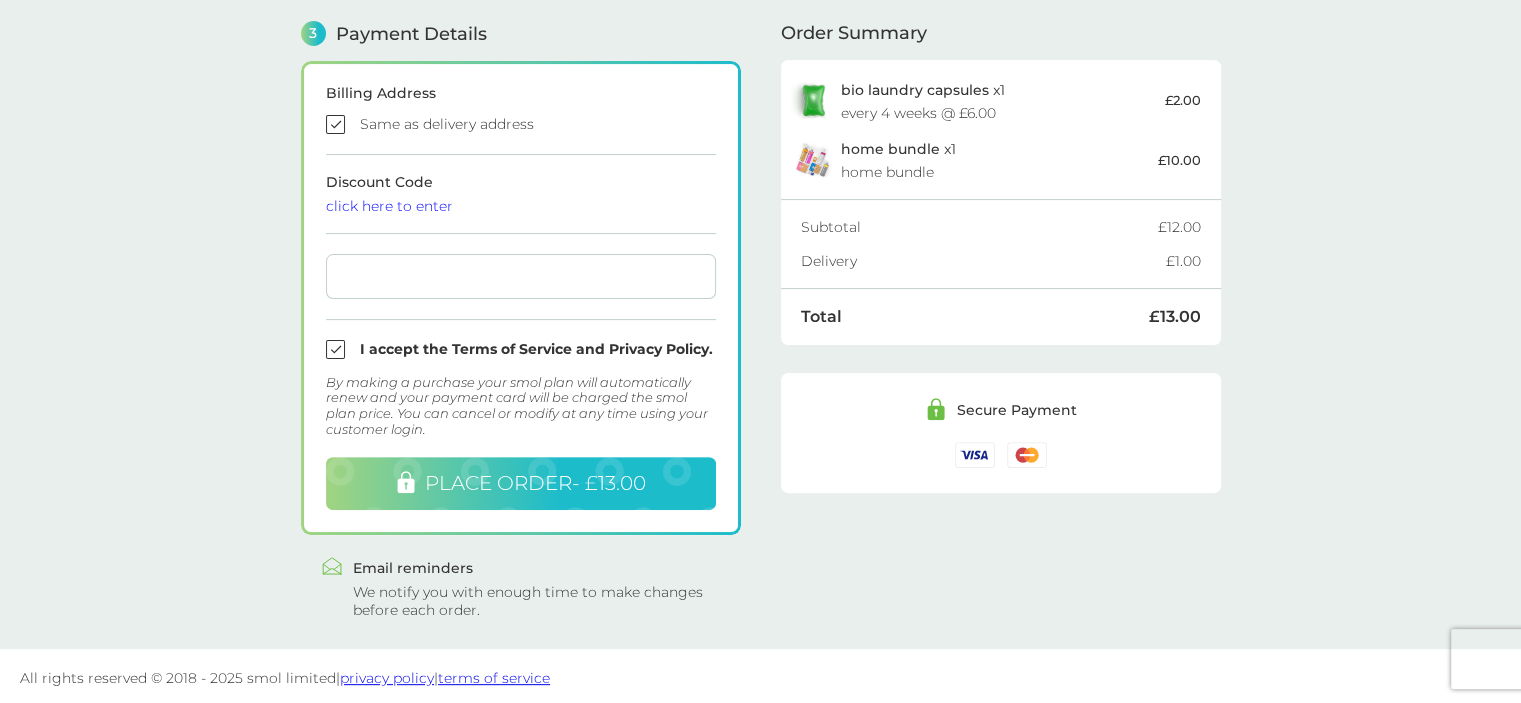 click on "PLACE ORDER  -   £13.00" at bounding box center [535, 483] 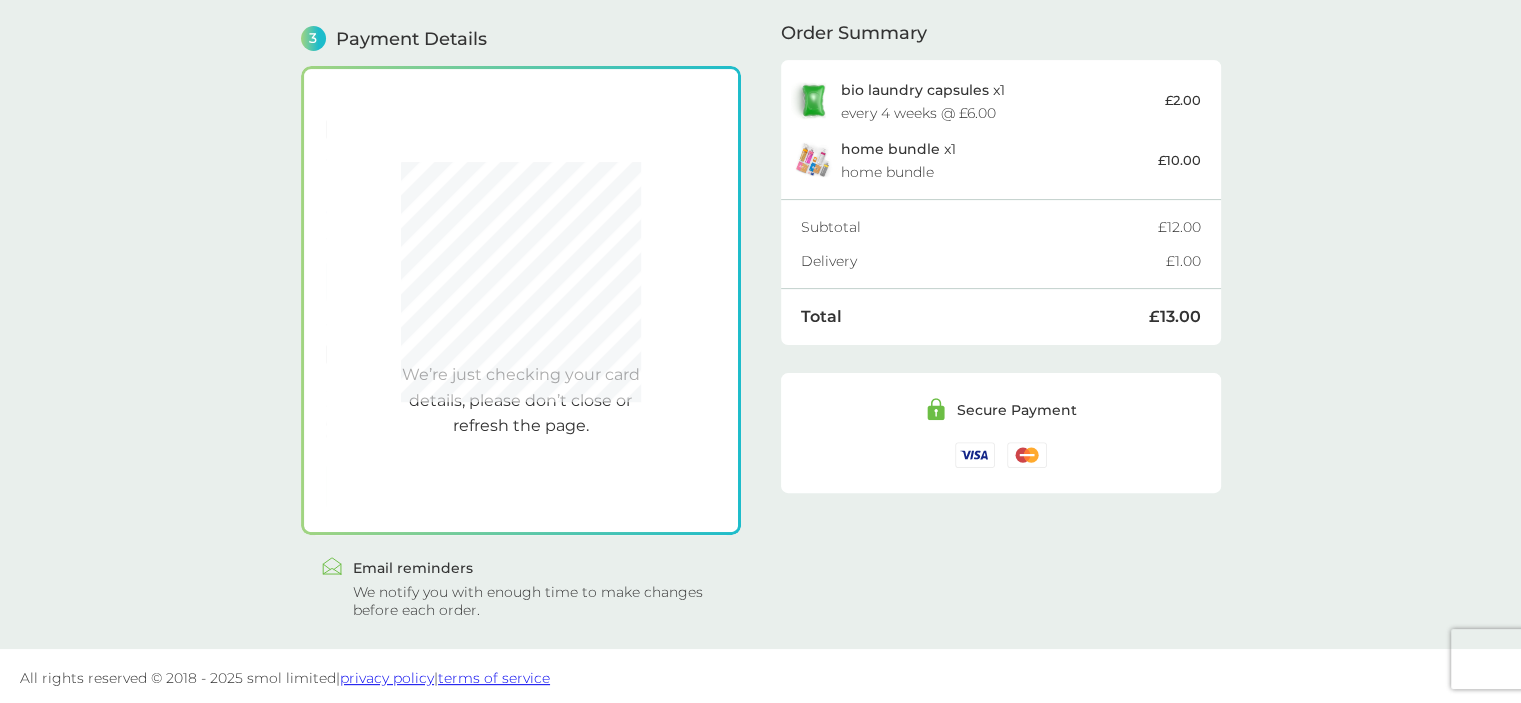 scroll, scrollTop: 550, scrollLeft: 0, axis: vertical 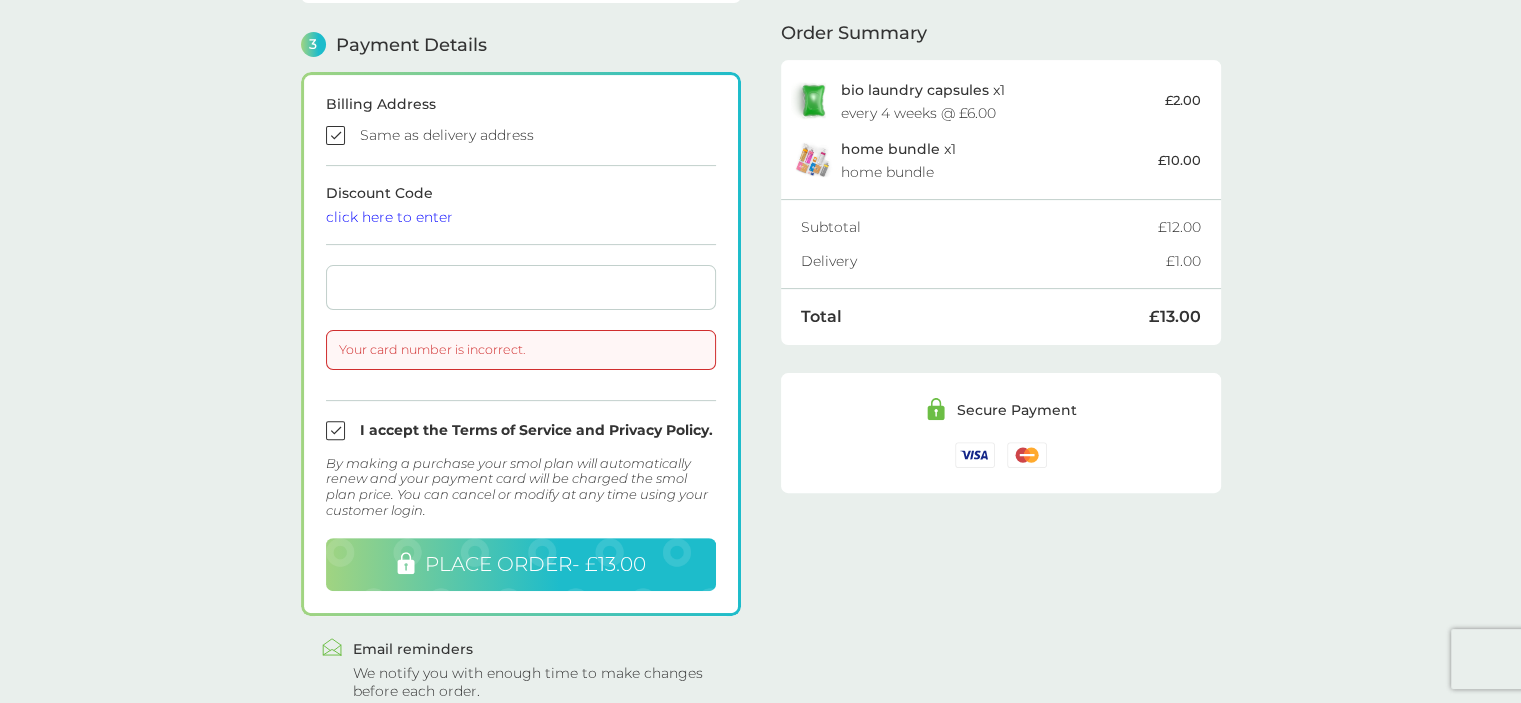 click on "Your card number is incorrect." at bounding box center [521, 350] 